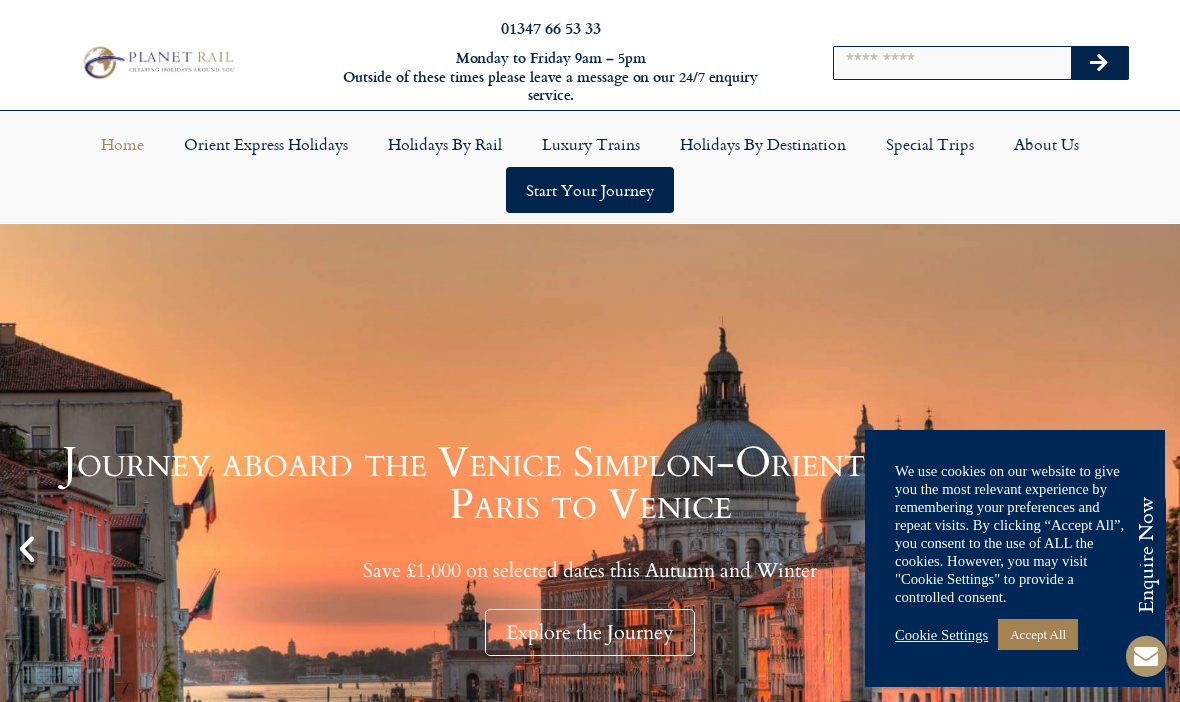 scroll, scrollTop: 0, scrollLeft: 0, axis: both 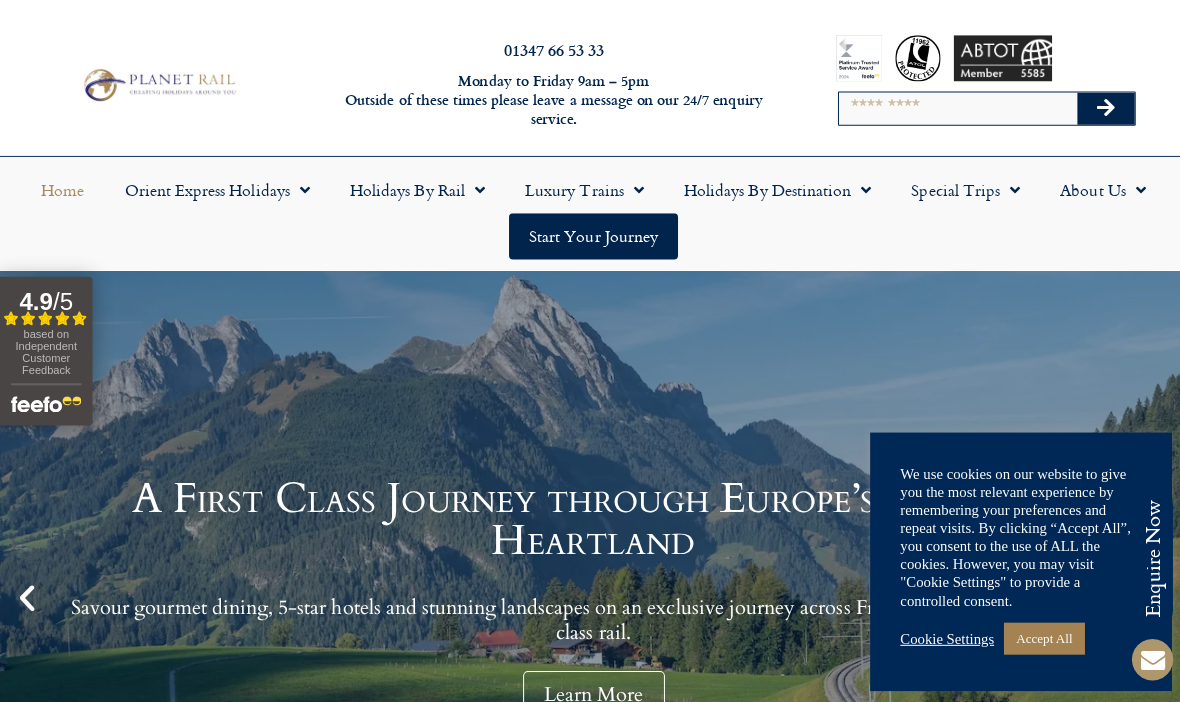 click on "Accept All" at bounding box center [1038, 634] 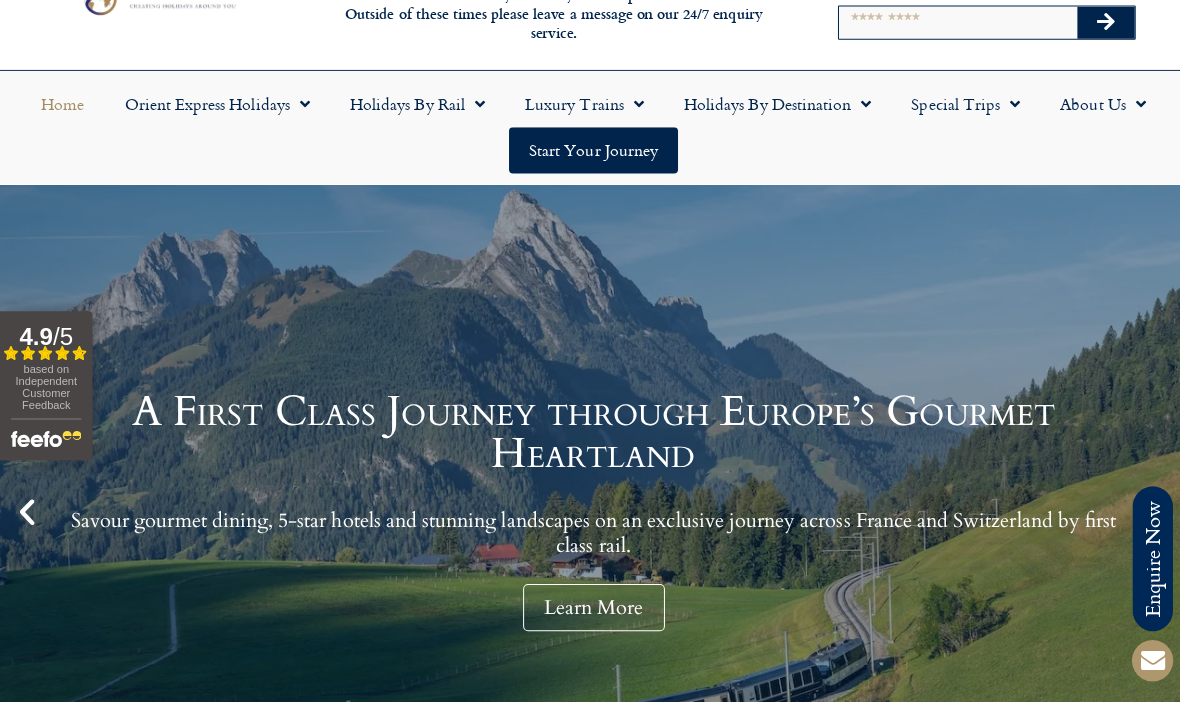 scroll, scrollTop: 86, scrollLeft: 0, axis: vertical 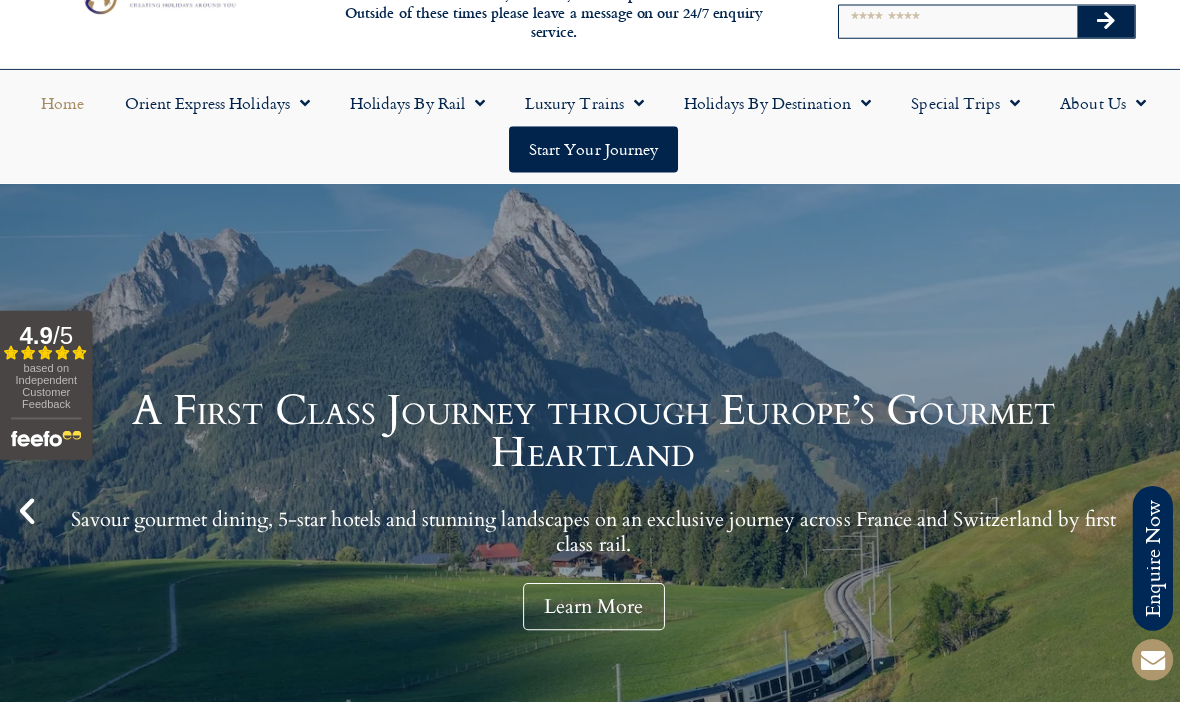 click on "Holidays by Destination" 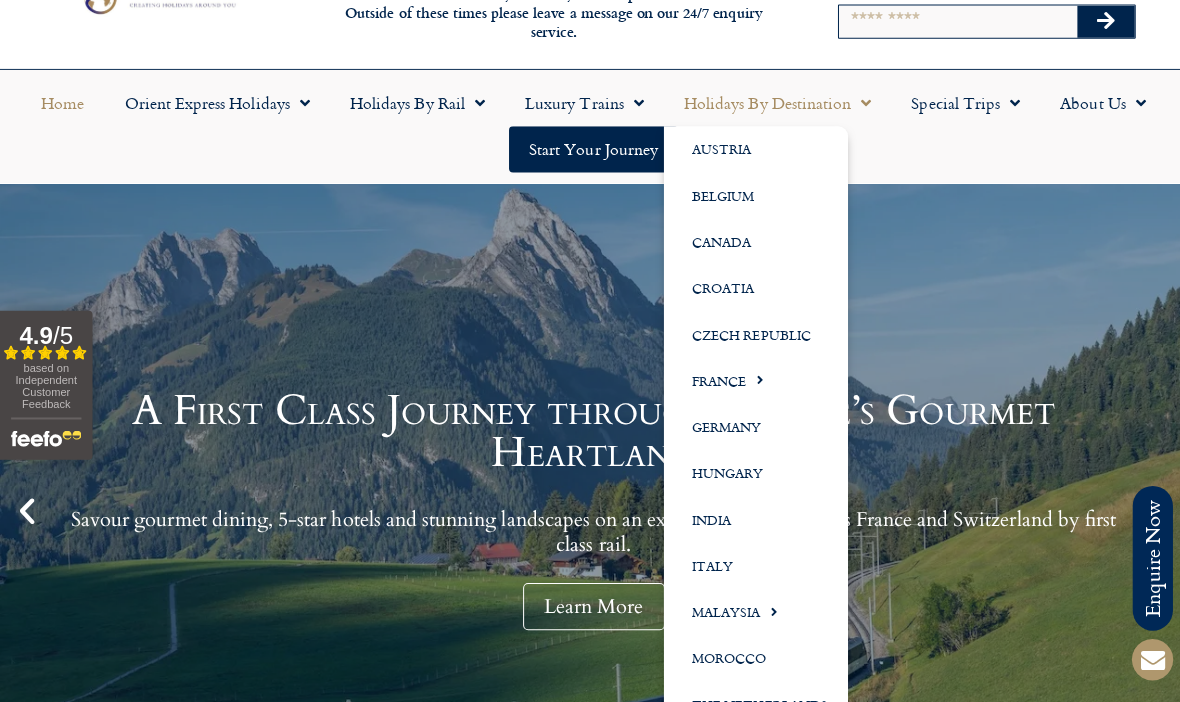 click on "France" 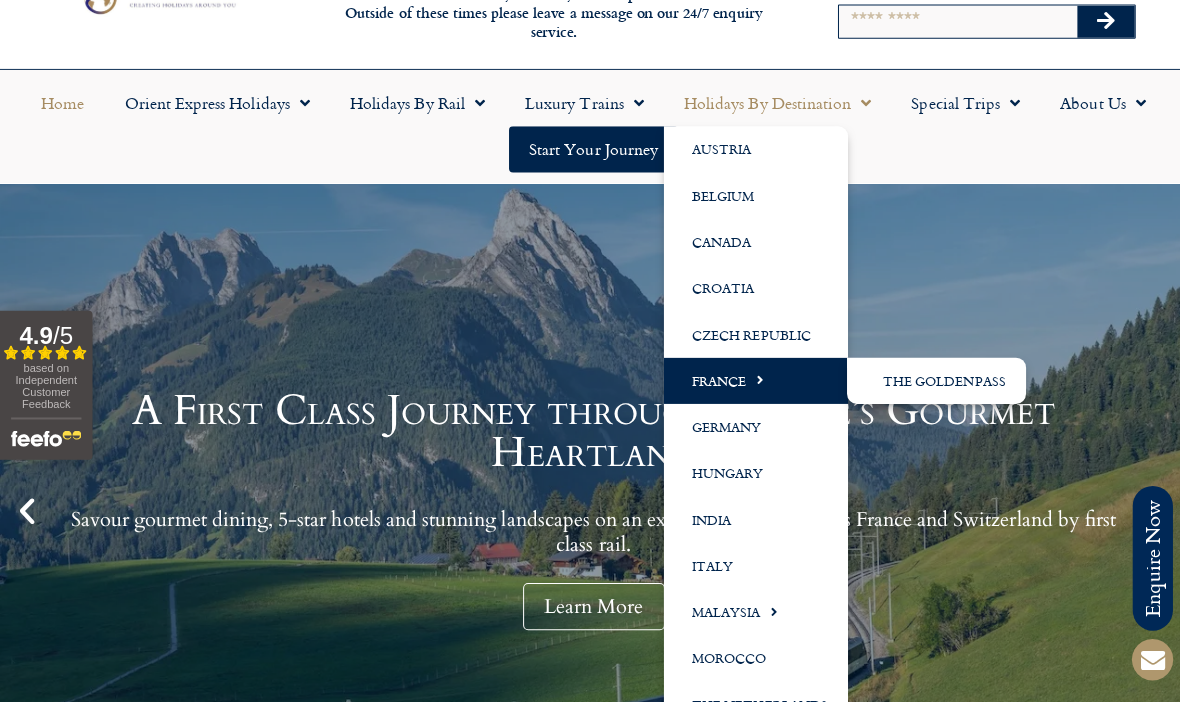 click on "The GoldenPass" 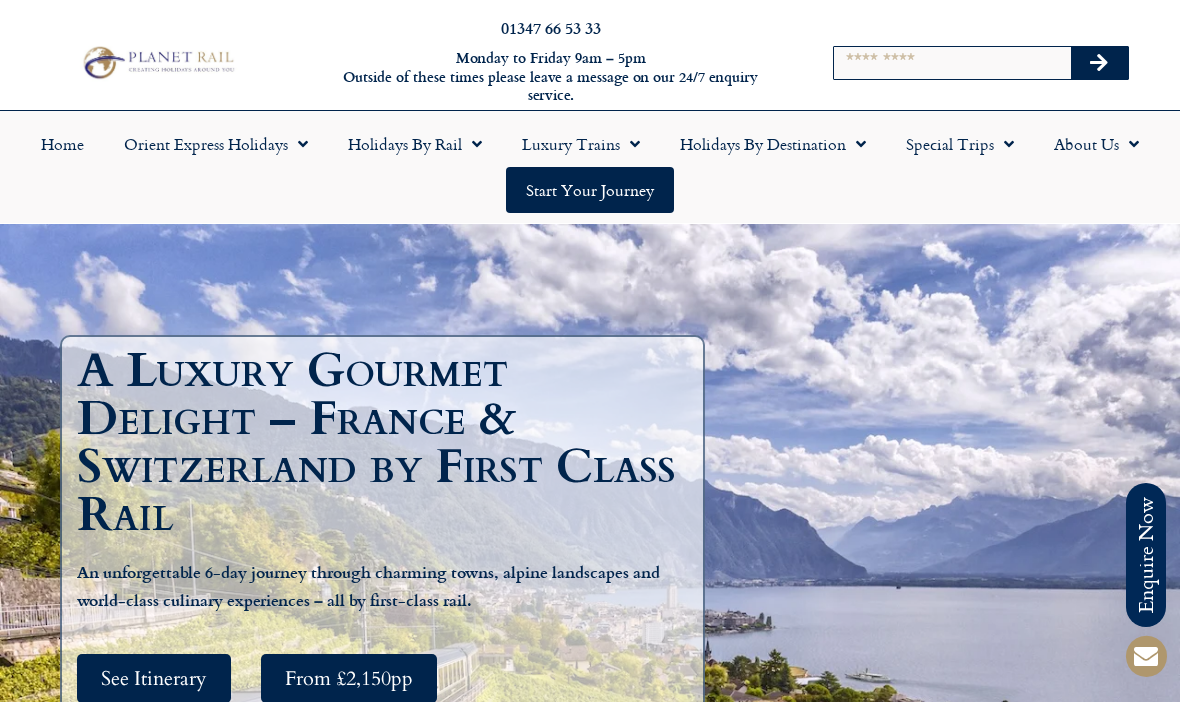 scroll, scrollTop: 0, scrollLeft: 0, axis: both 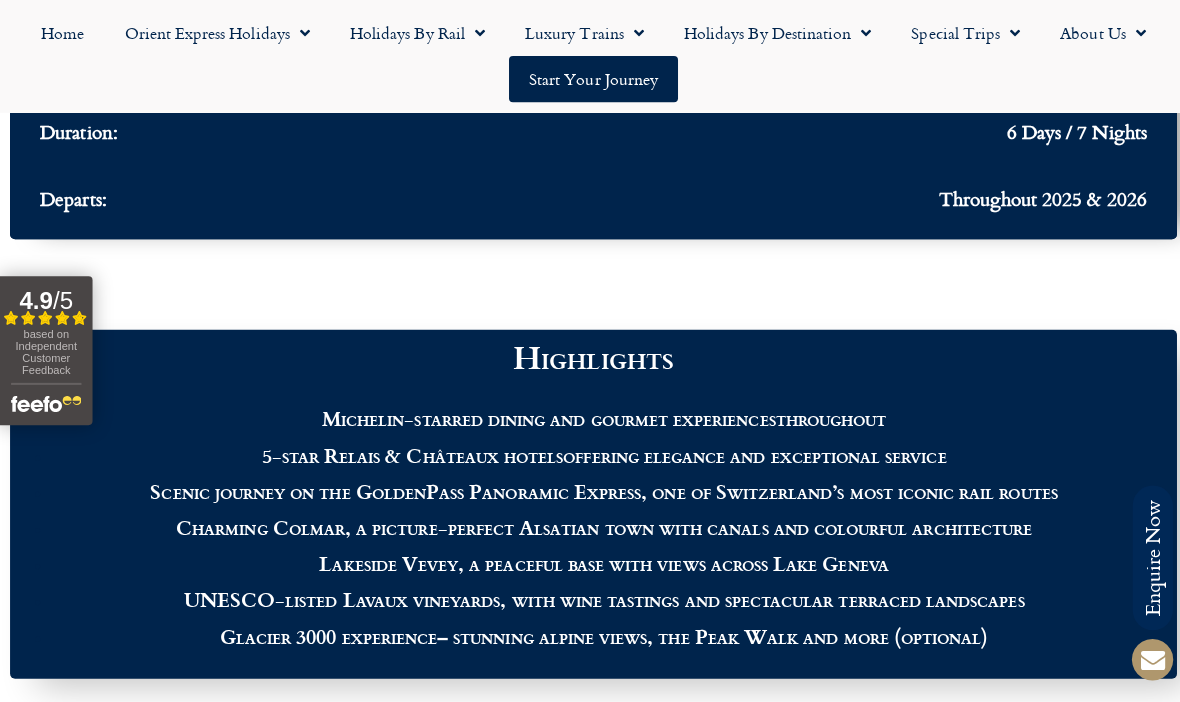 click 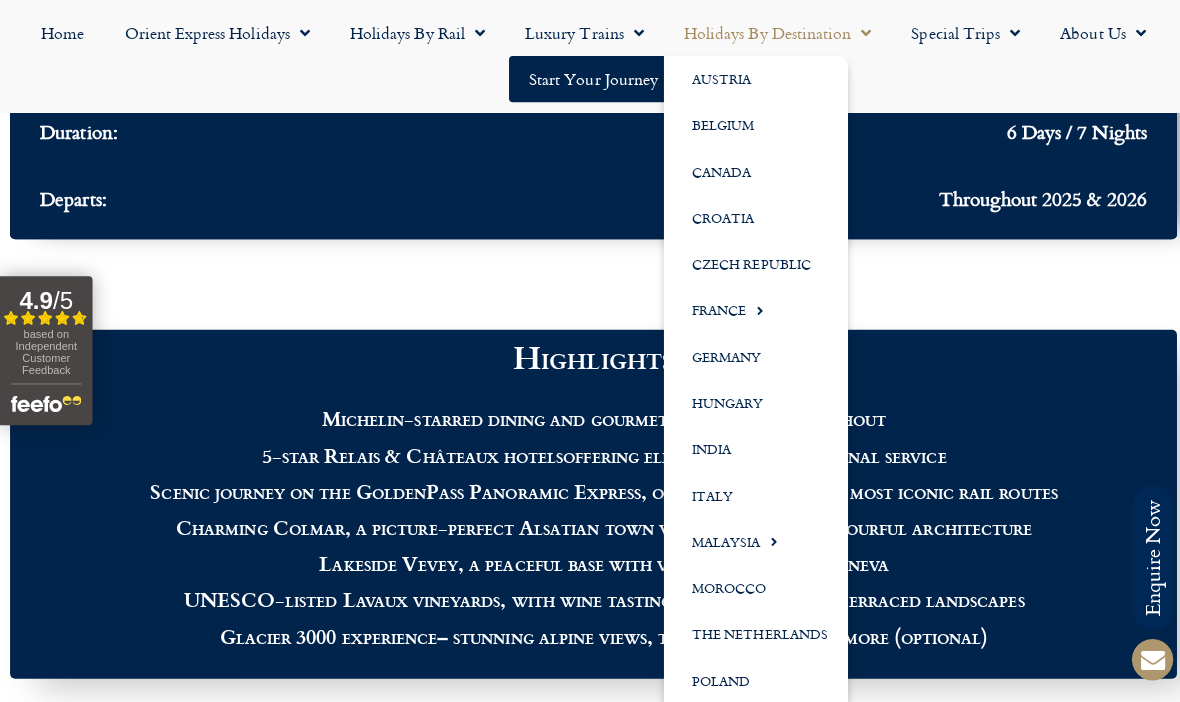 click on "Italy" 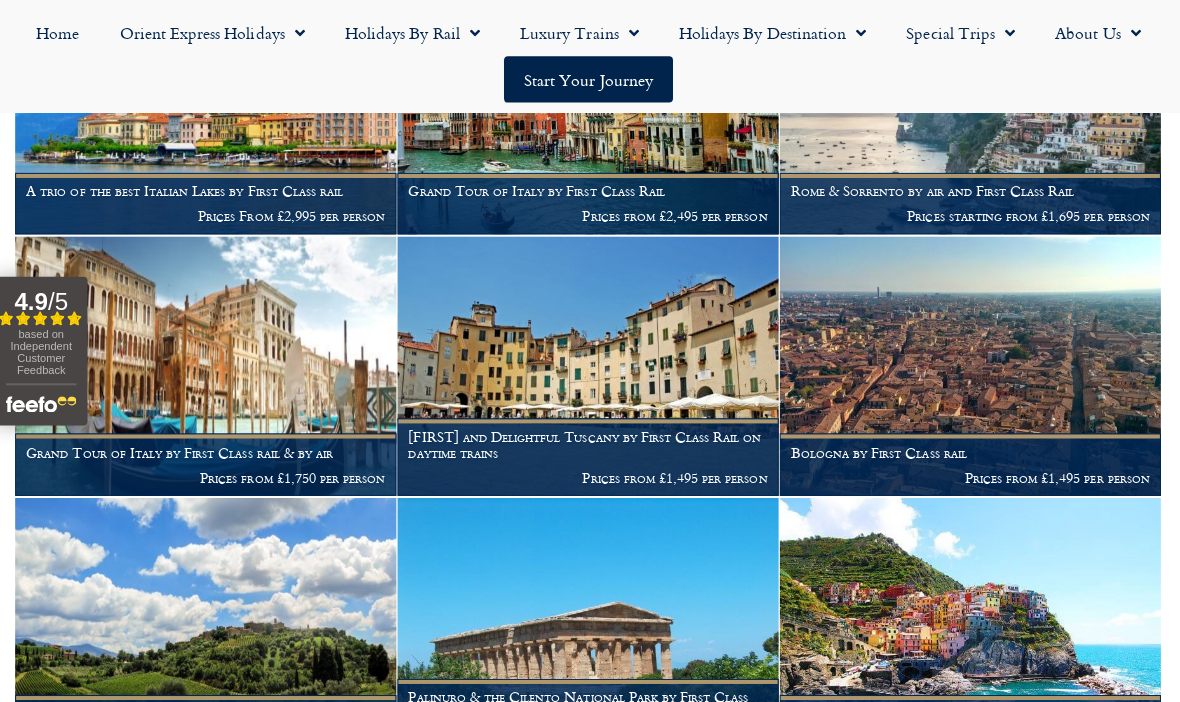 scroll, scrollTop: 1658, scrollLeft: 0, axis: vertical 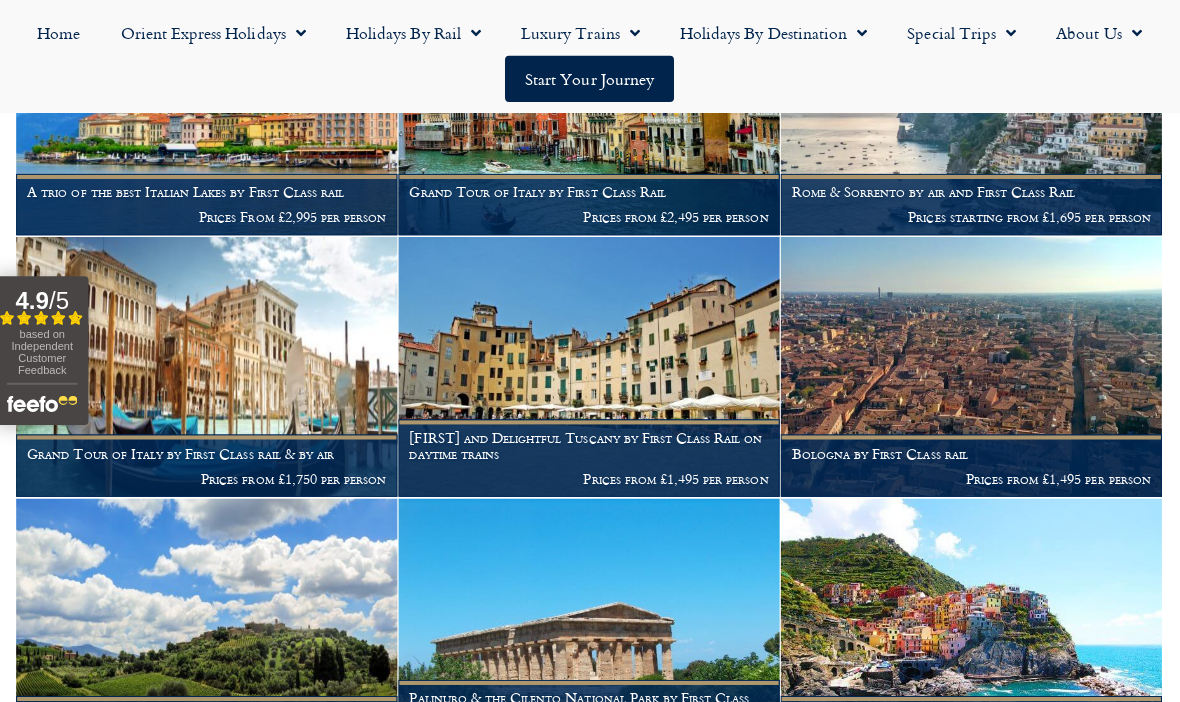 click at bounding box center [589, 365] 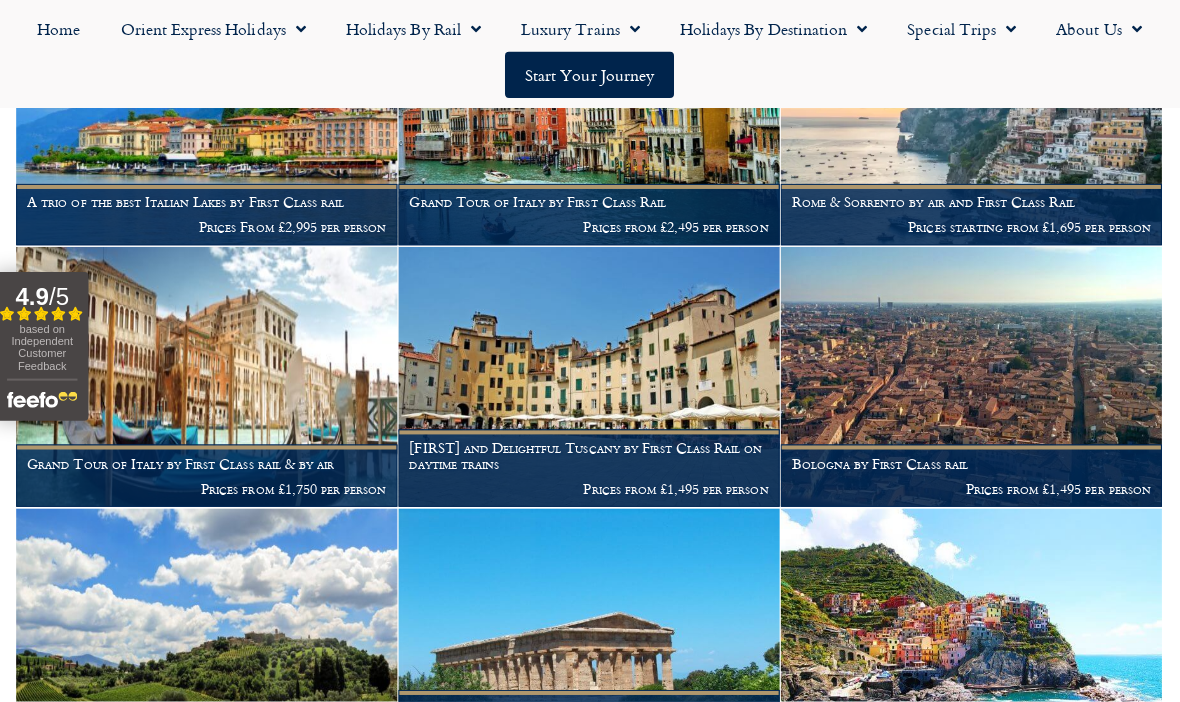 click at bounding box center (969, 639) 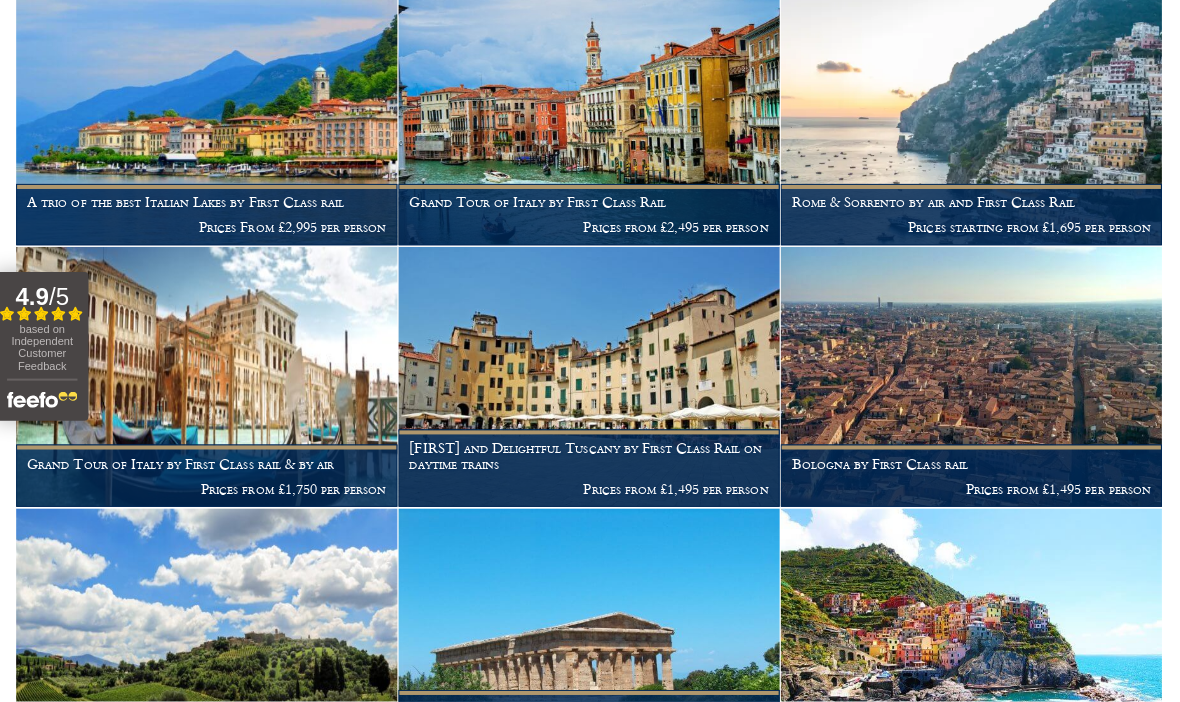 scroll, scrollTop: 1634, scrollLeft: 0, axis: vertical 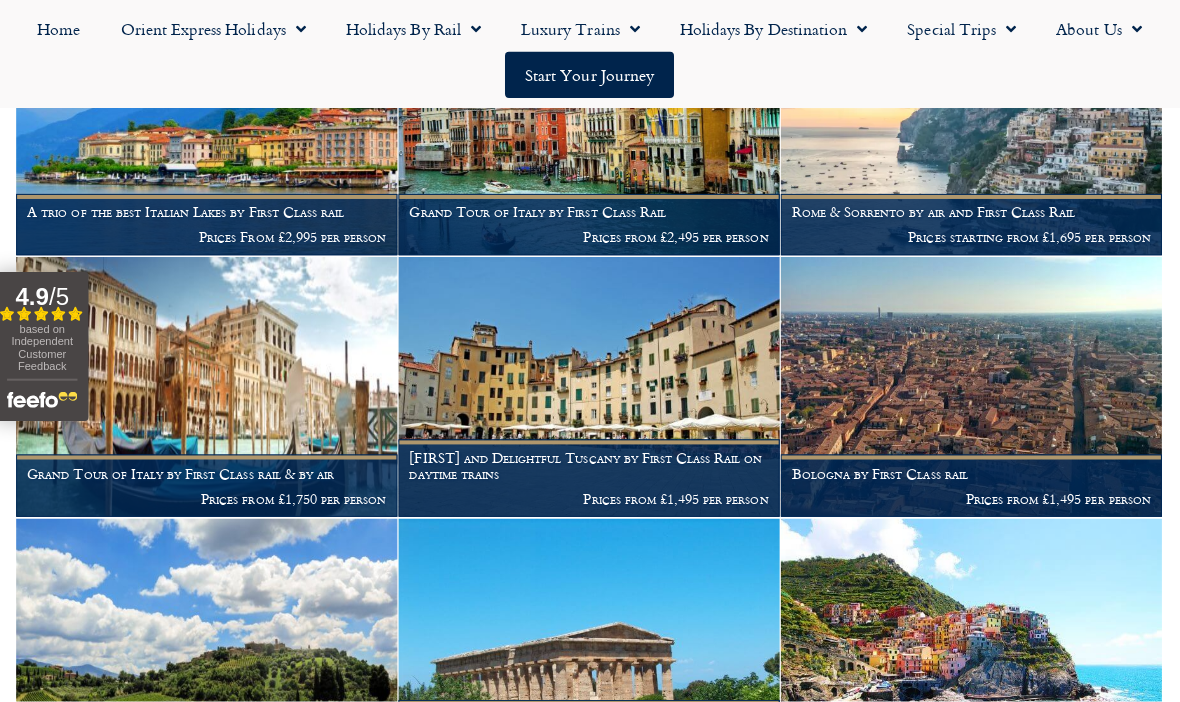 click on "Bologna by First Class rail
Prices from £1,495 per person" at bounding box center [969, 486] 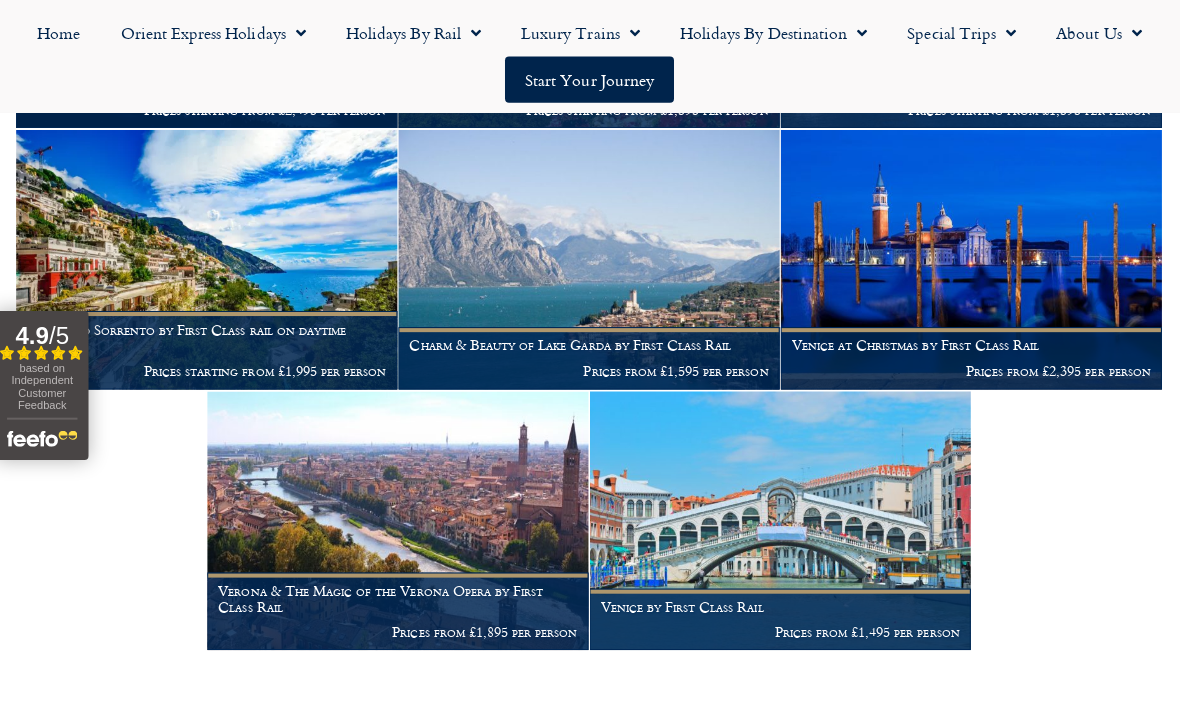 scroll, scrollTop: 2544, scrollLeft: 0, axis: vertical 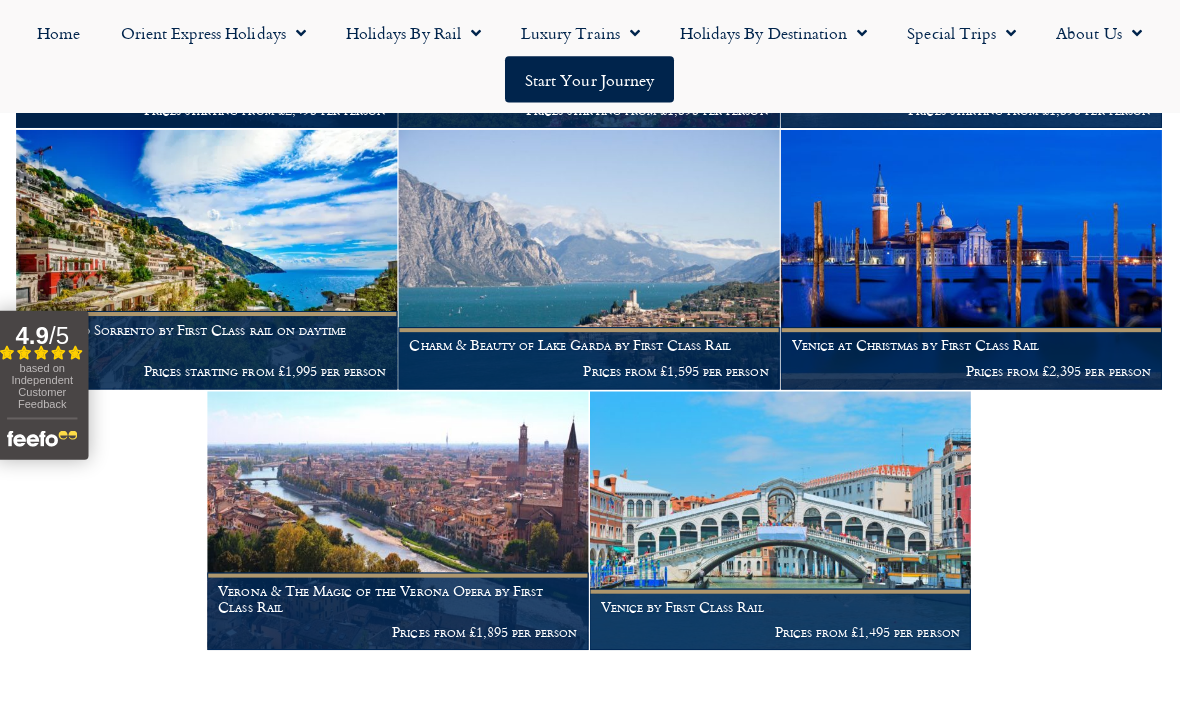 click at bounding box center (779, 518) 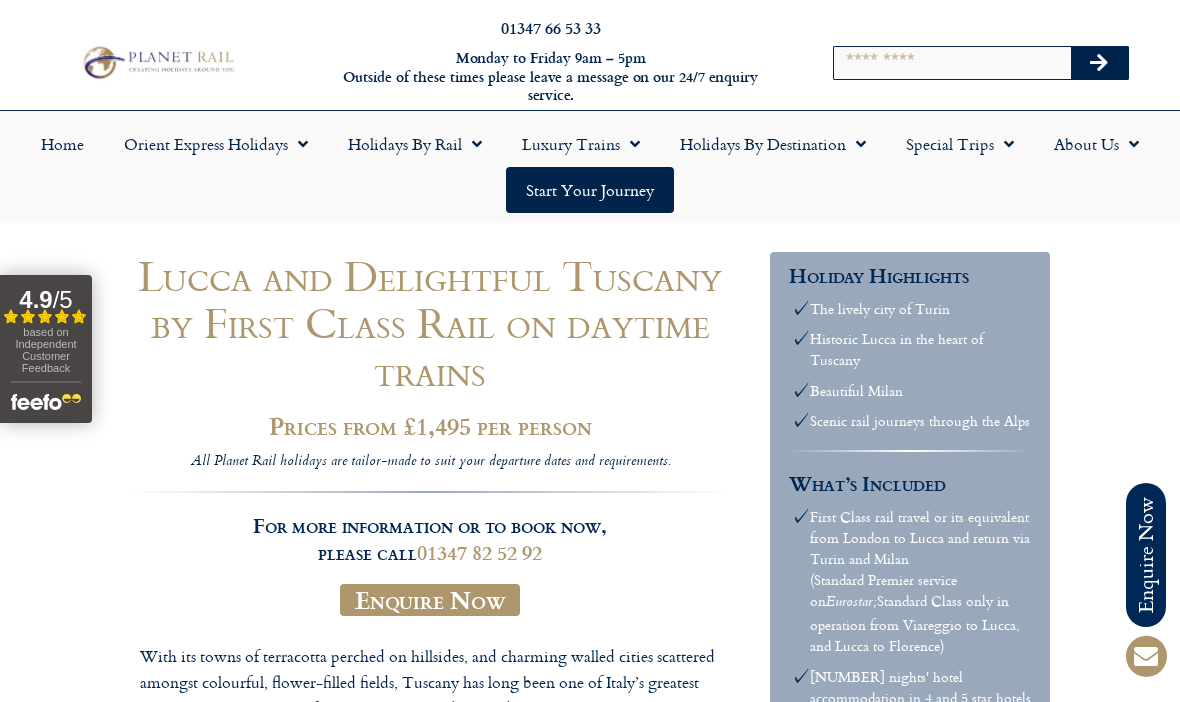 scroll, scrollTop: 0, scrollLeft: 0, axis: both 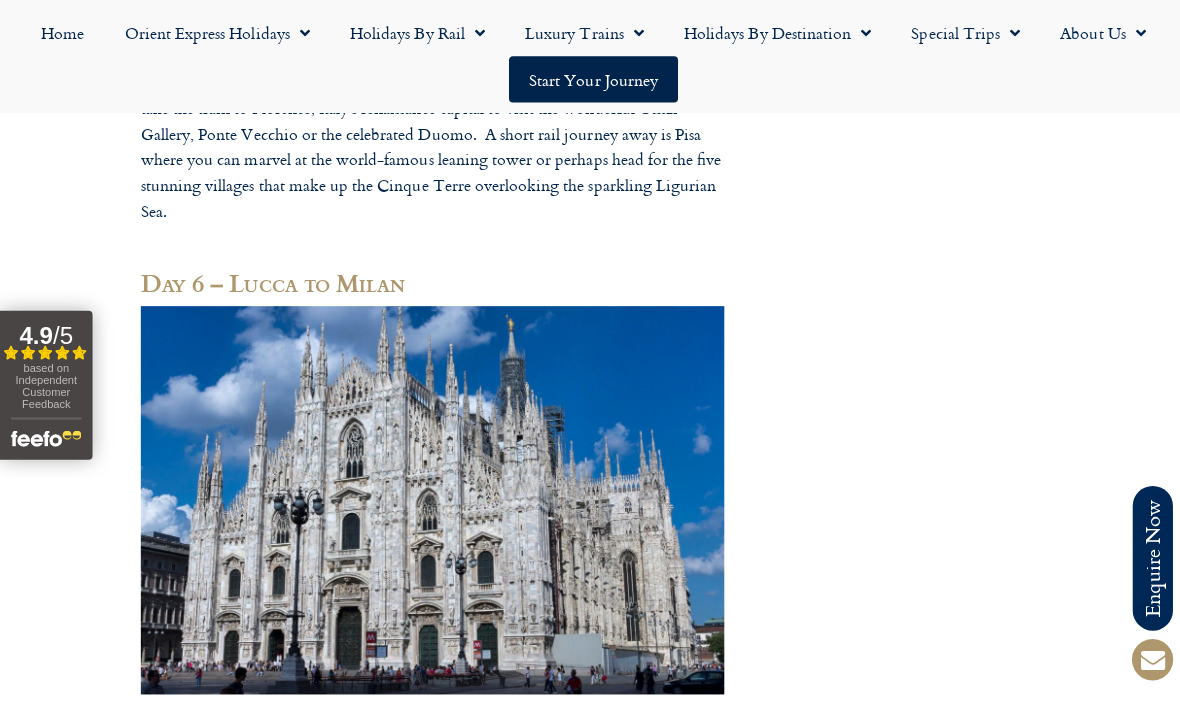 click on "Call us on  01347 66 53 33  to enquire about our tailor made holidays by rail
FURTHER INFORMATION
Insure your trip with Holiday Extras
Planet Rail on Facebook
Follow us on Twitter
Booking Conditions
Terms of Use
Privacy & Cookies
Employment Opportunities
Insure your trip with Holiday Extras
Planet Rail on Facebook
Follow us on Twitter
Booking Conditions
Terms of Use
Privacy & Cookies
Employment Opportunities
ARTICLES
Art at the Belvedere Palace in Vienna" at bounding box center [590, -341] 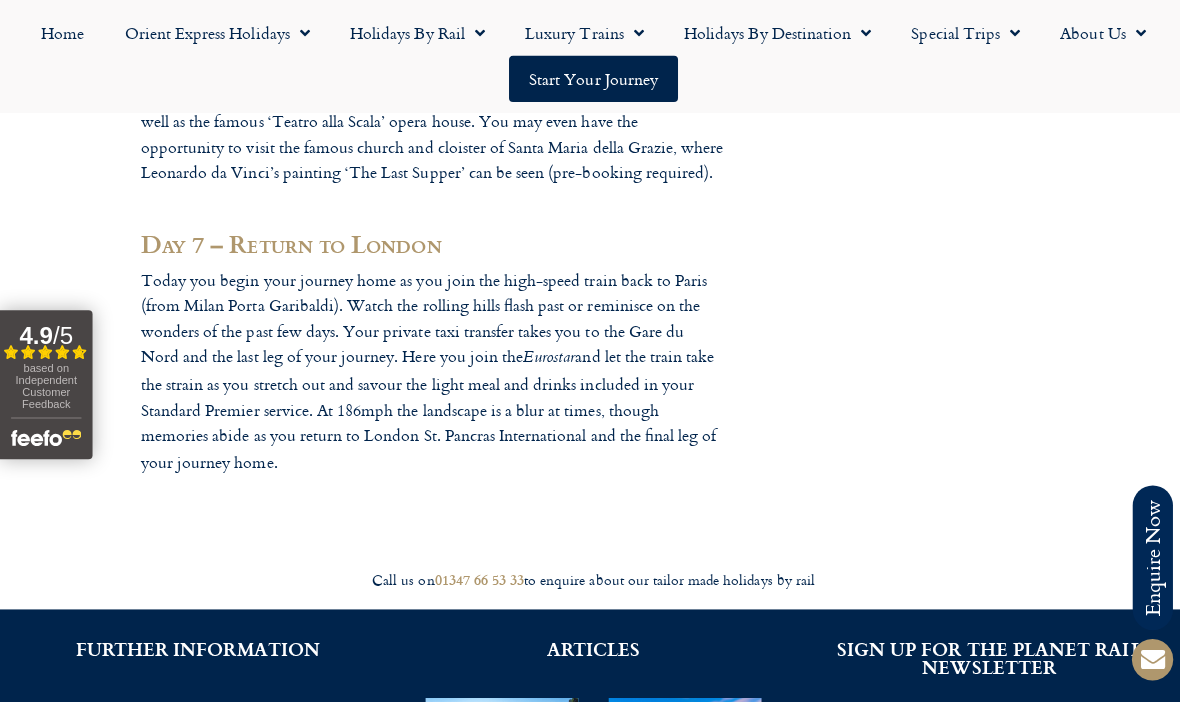 scroll, scrollTop: 3656, scrollLeft: 0, axis: vertical 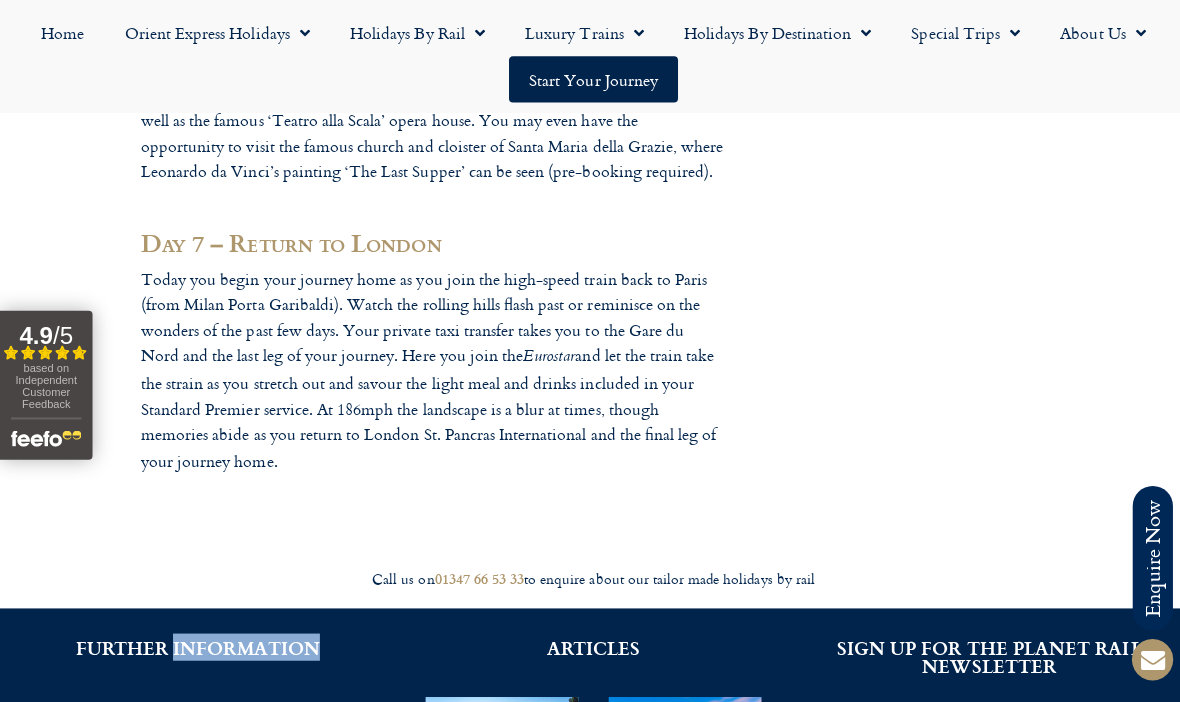click at bounding box center [590, 547] 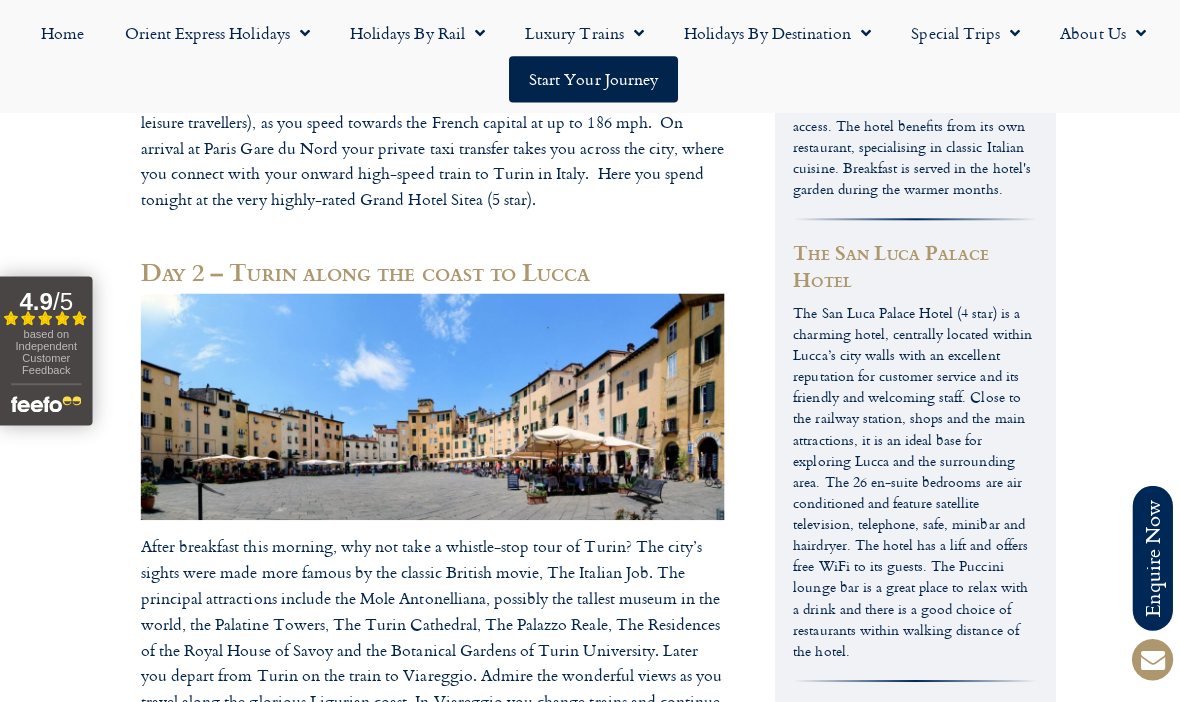 scroll, scrollTop: 1493, scrollLeft: 0, axis: vertical 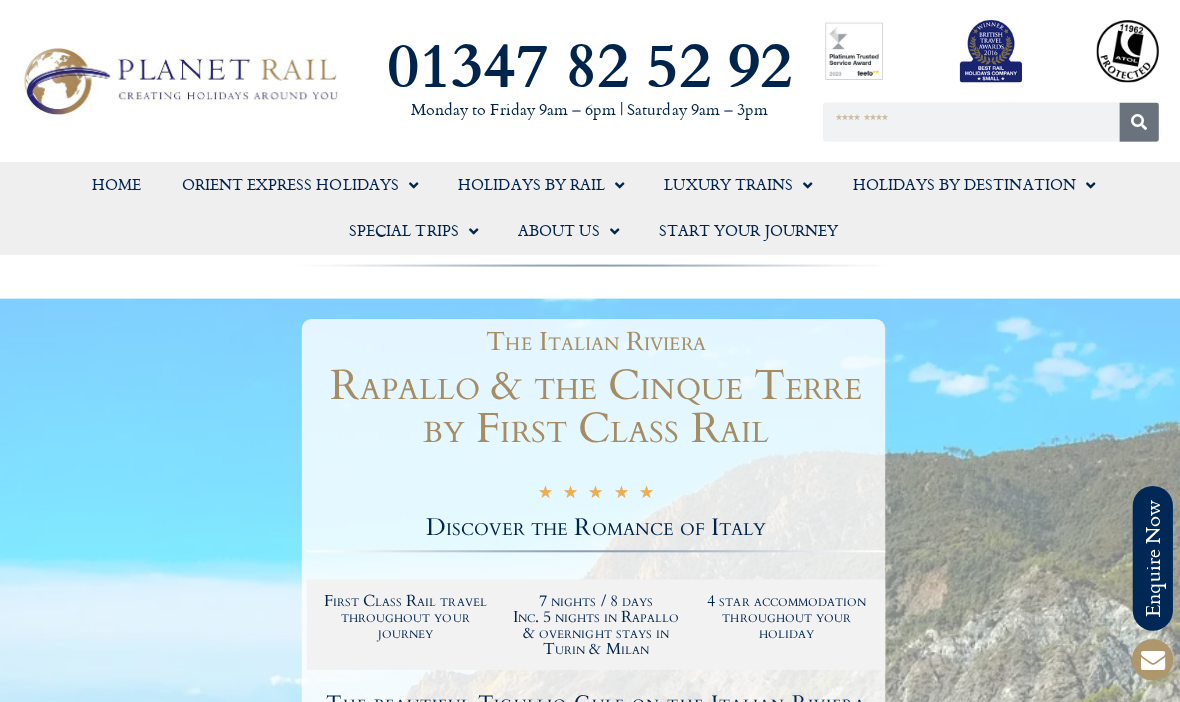 click at bounding box center (590, 731) 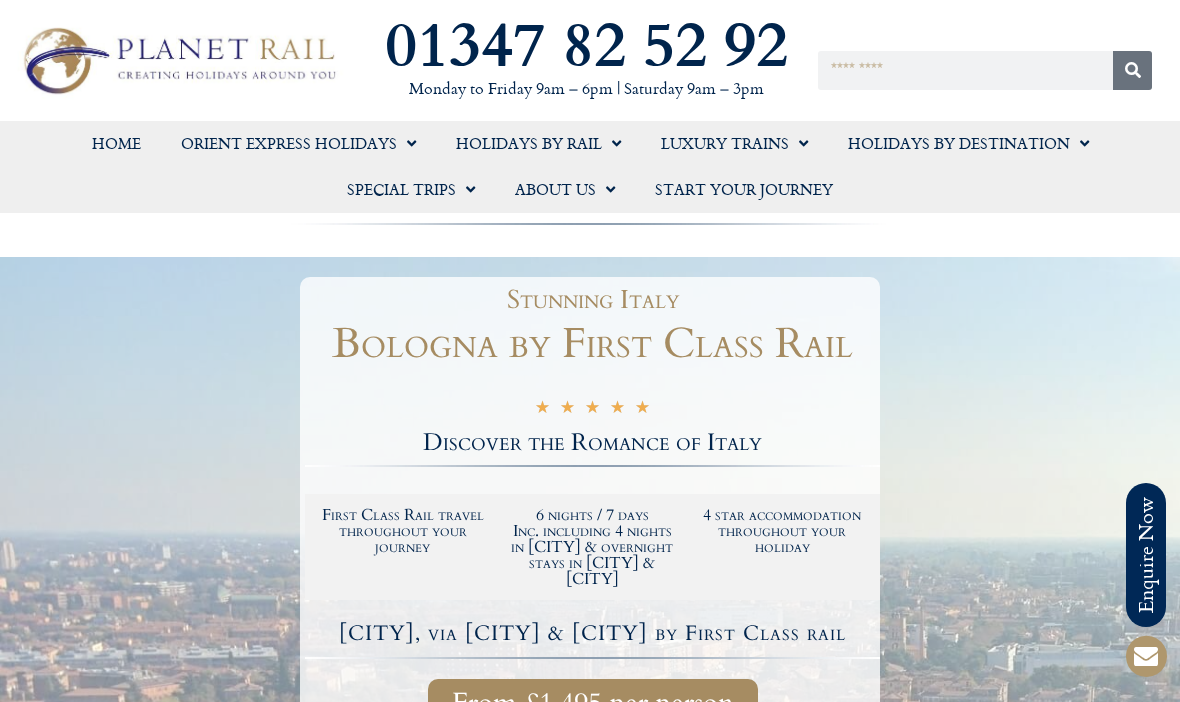 scroll, scrollTop: 0, scrollLeft: 0, axis: both 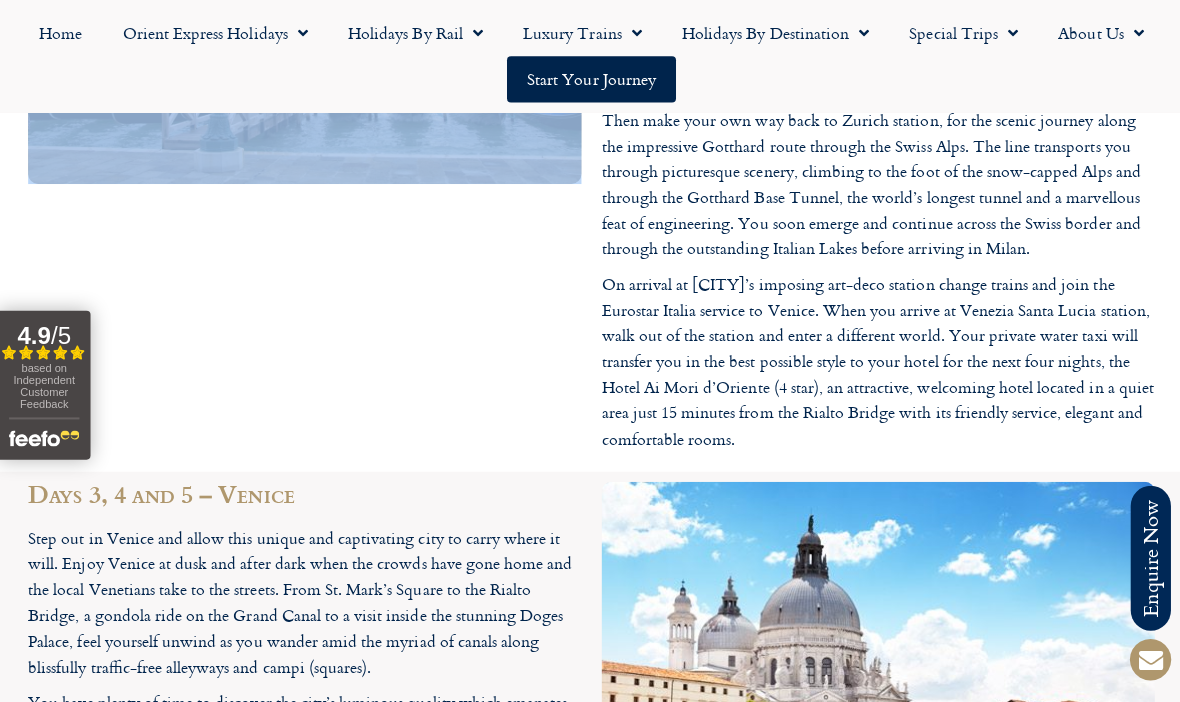 click at bounding box center (305, 137) 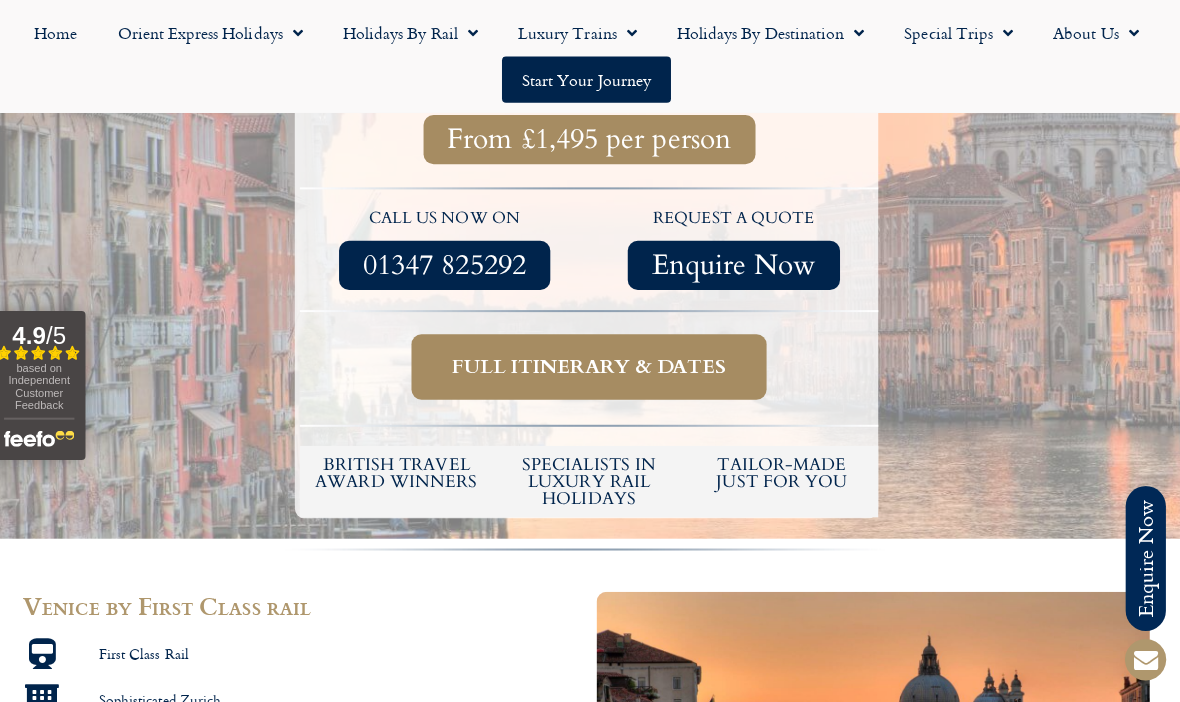 scroll, scrollTop: 546, scrollLeft: 0, axis: vertical 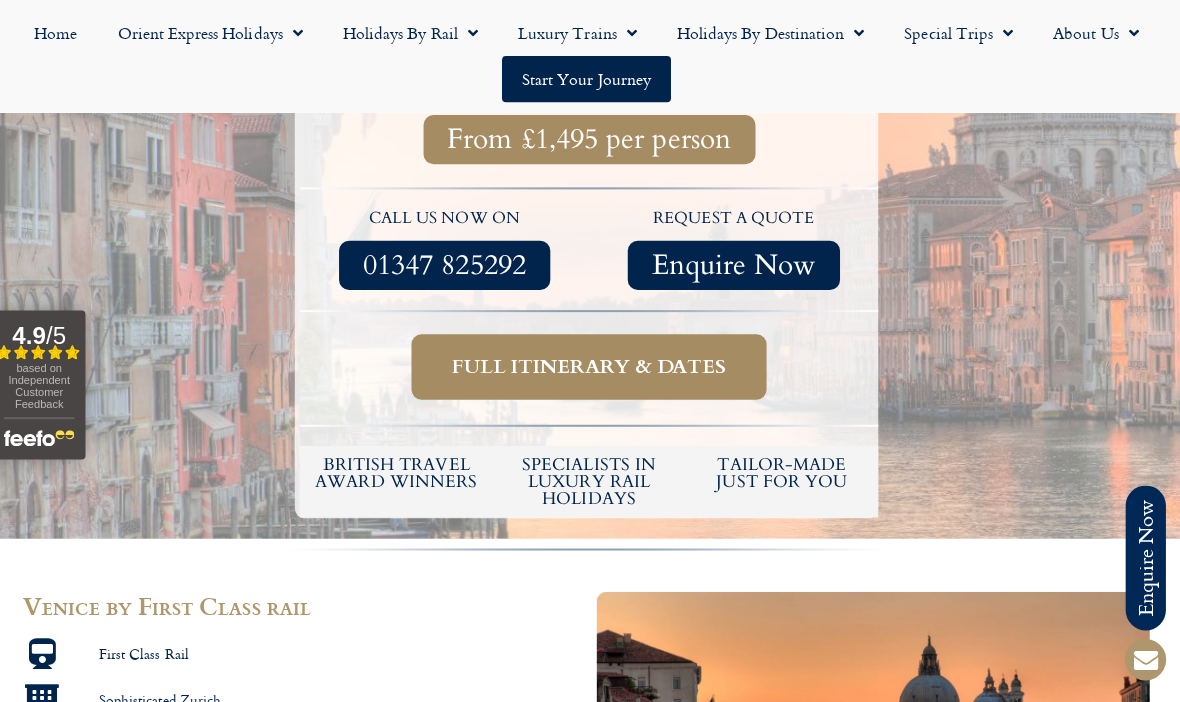 click on "Full itinerary & dates" at bounding box center [592, 365] 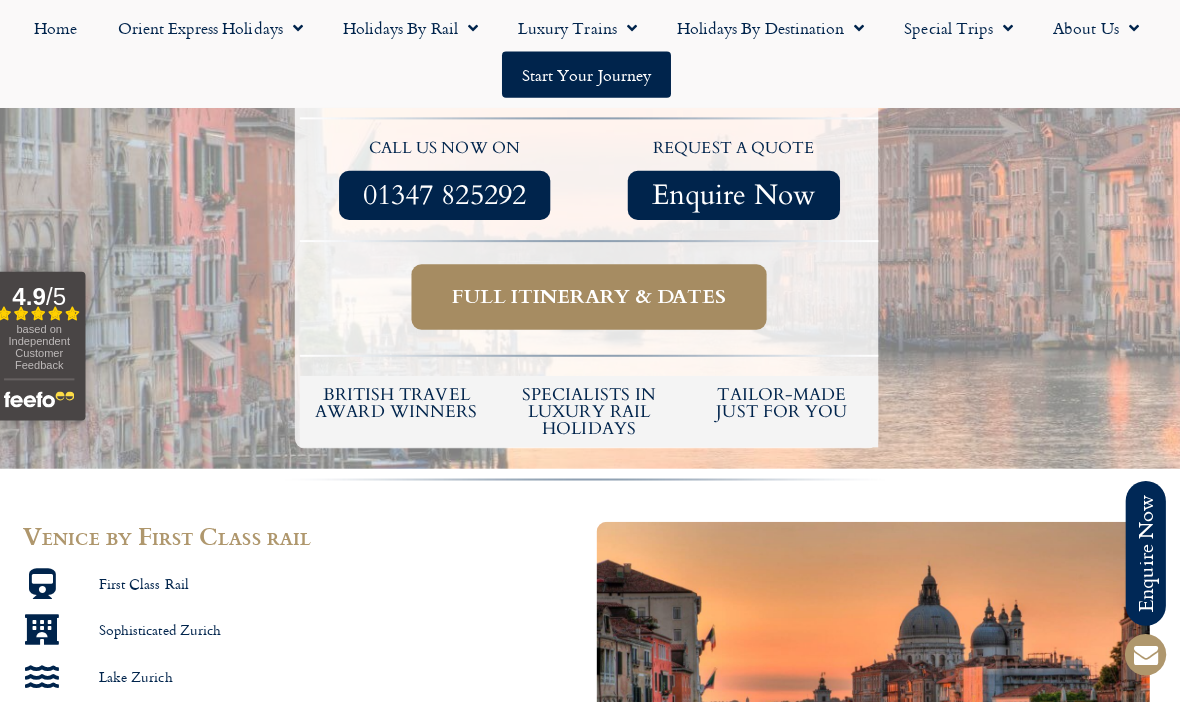 click on "Full itinerary & dates" at bounding box center [592, 300] 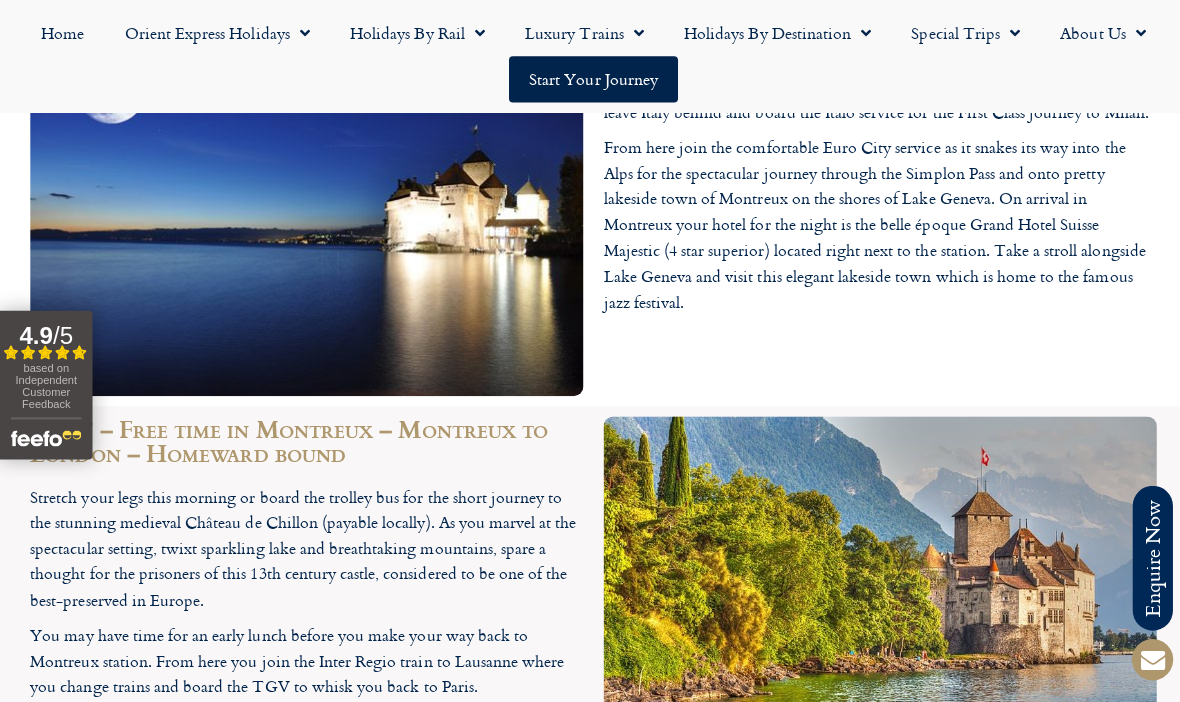 scroll, scrollTop: 3510, scrollLeft: 0, axis: vertical 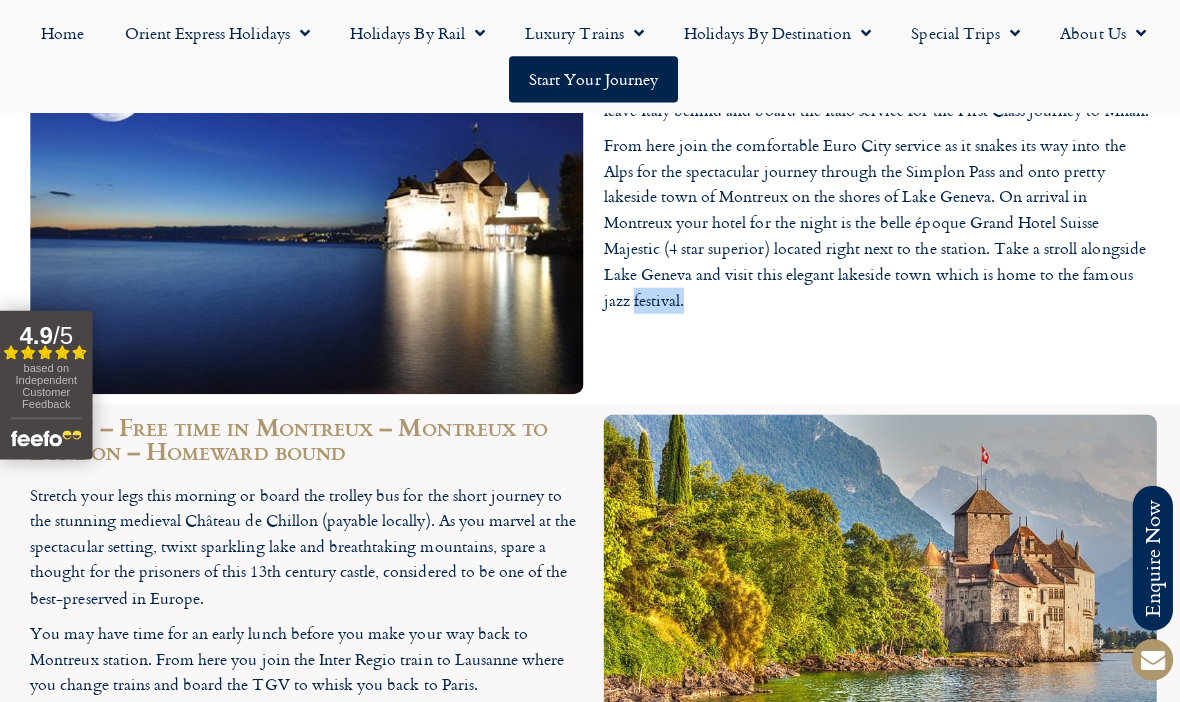 click on "Day 6 – Venice to Lake Geneva
This morning your water taxi re-unites you with the rest of the world as you leave Italy behind and board the Italo service for the First Class journey to Milan. From here join the comfortable Euro City service as it snakes its way into the Alps for the spectacular journey through the Simplon Pass and onto pretty lakeside town of Montreux on the shores of Lake Geneva. On arrival in Montreux your hotel for the night is the belle époque Grand Hotel Suisse Majestic (4 star superior) located right next to the station. Take a stroll alongside Lake Geneva and visit this elegant lakeside town which is home to the famous jazz festival." at bounding box center [875, 210] 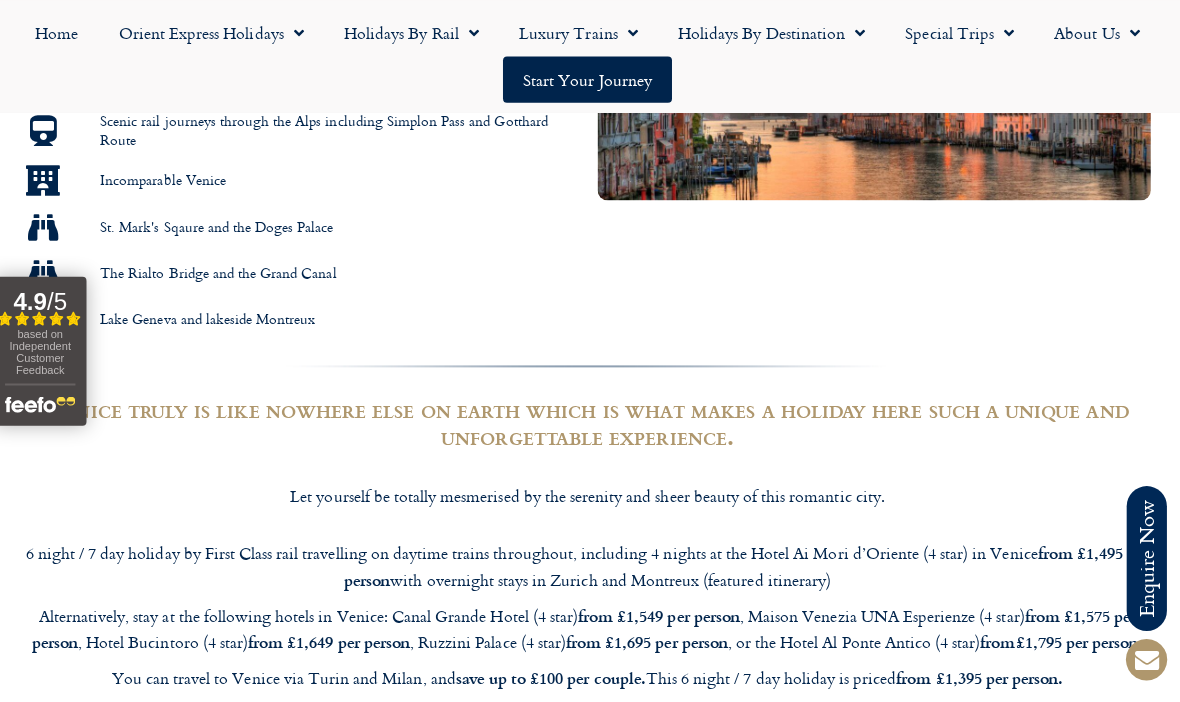 scroll, scrollTop: 1208, scrollLeft: 0, axis: vertical 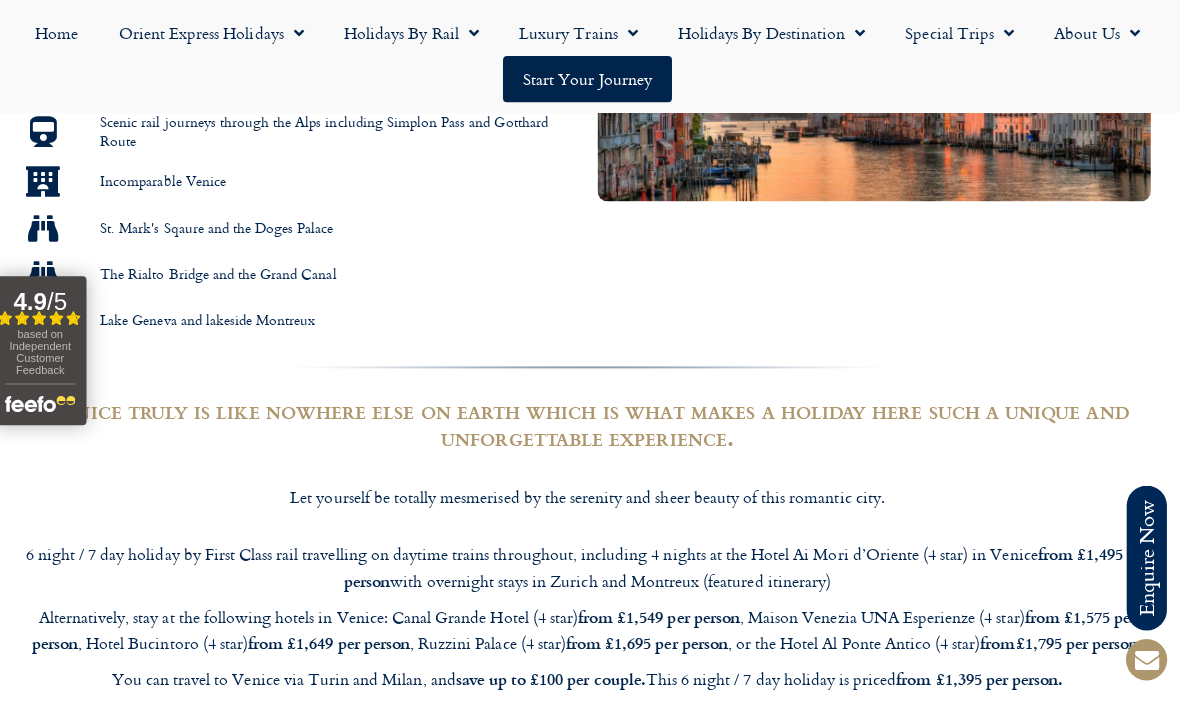 click on "Special Trips" 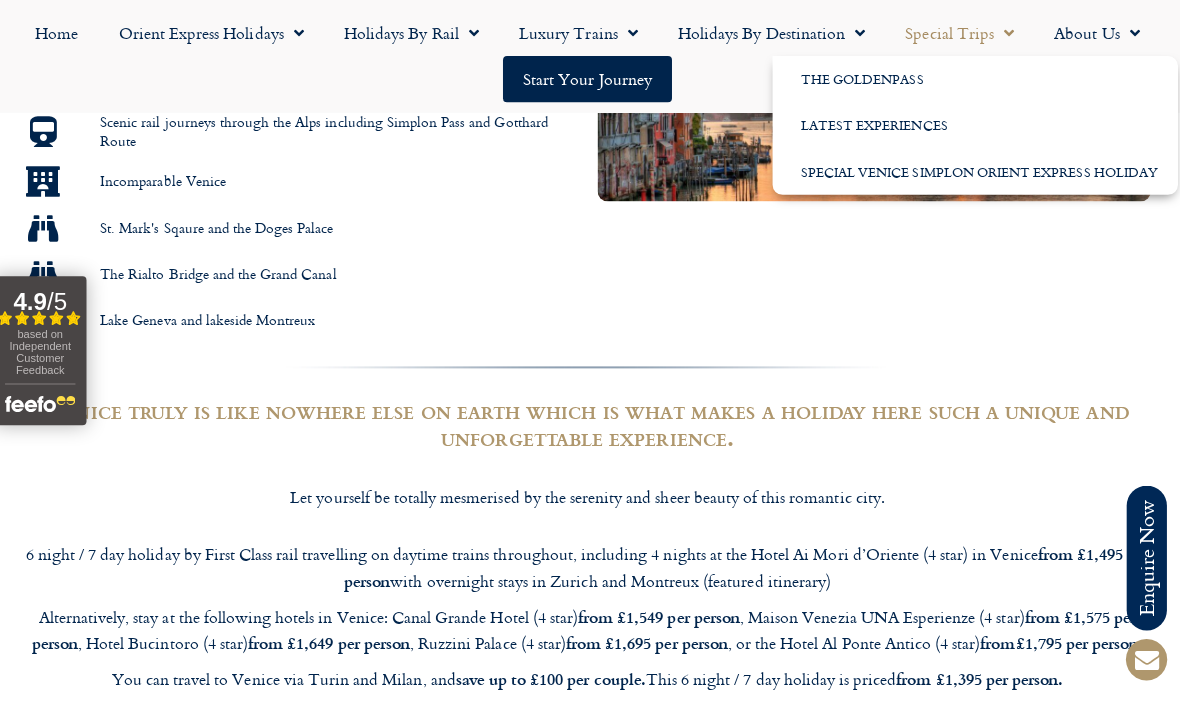click on "Holidays by Rail" 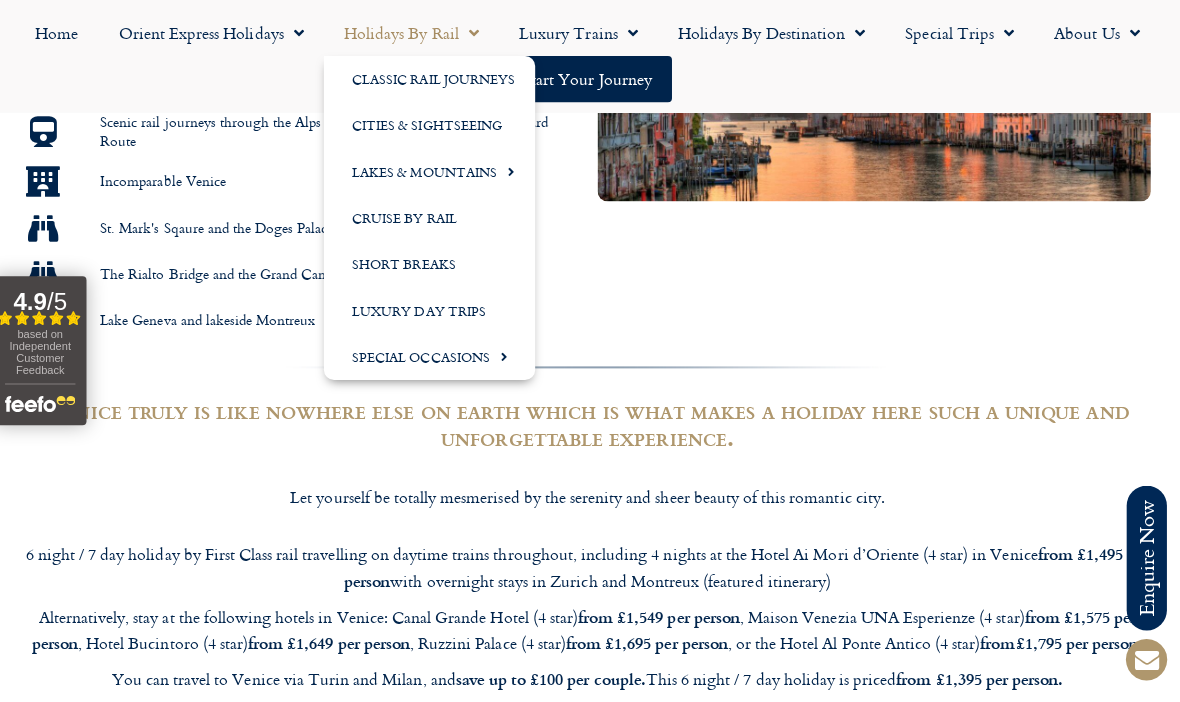 click on "Luxury Day Trips" 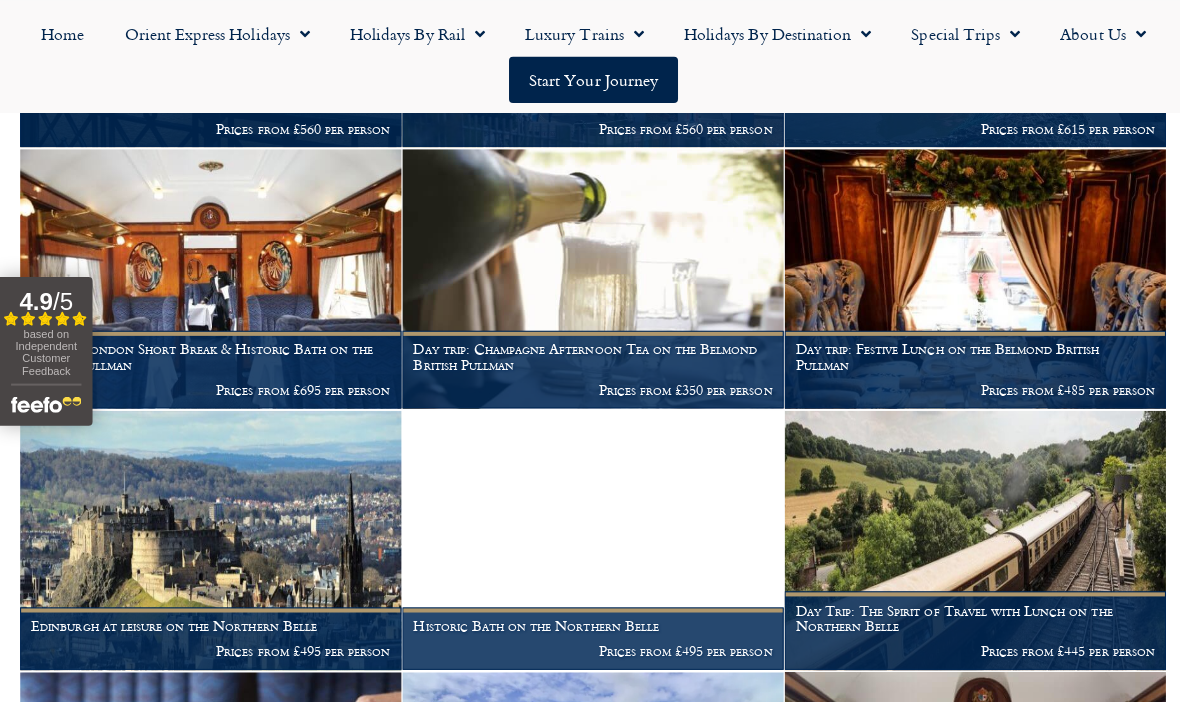 scroll, scrollTop: 1106, scrollLeft: 0, axis: vertical 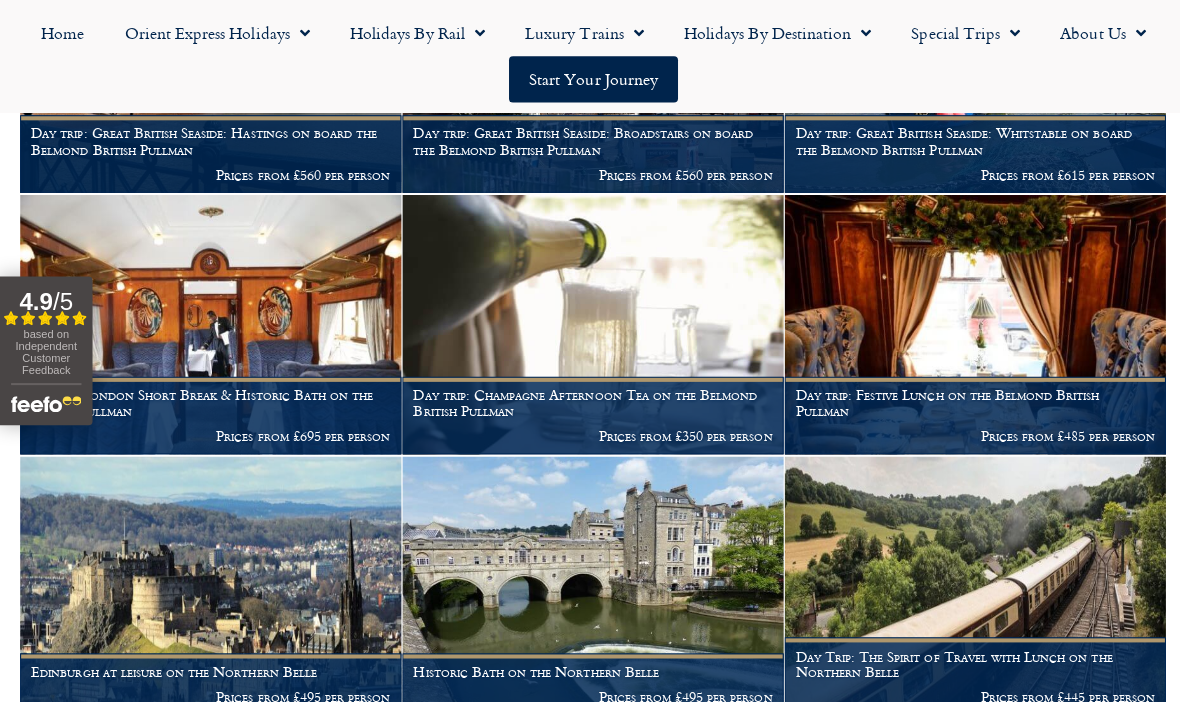 click at bounding box center (209, 583) 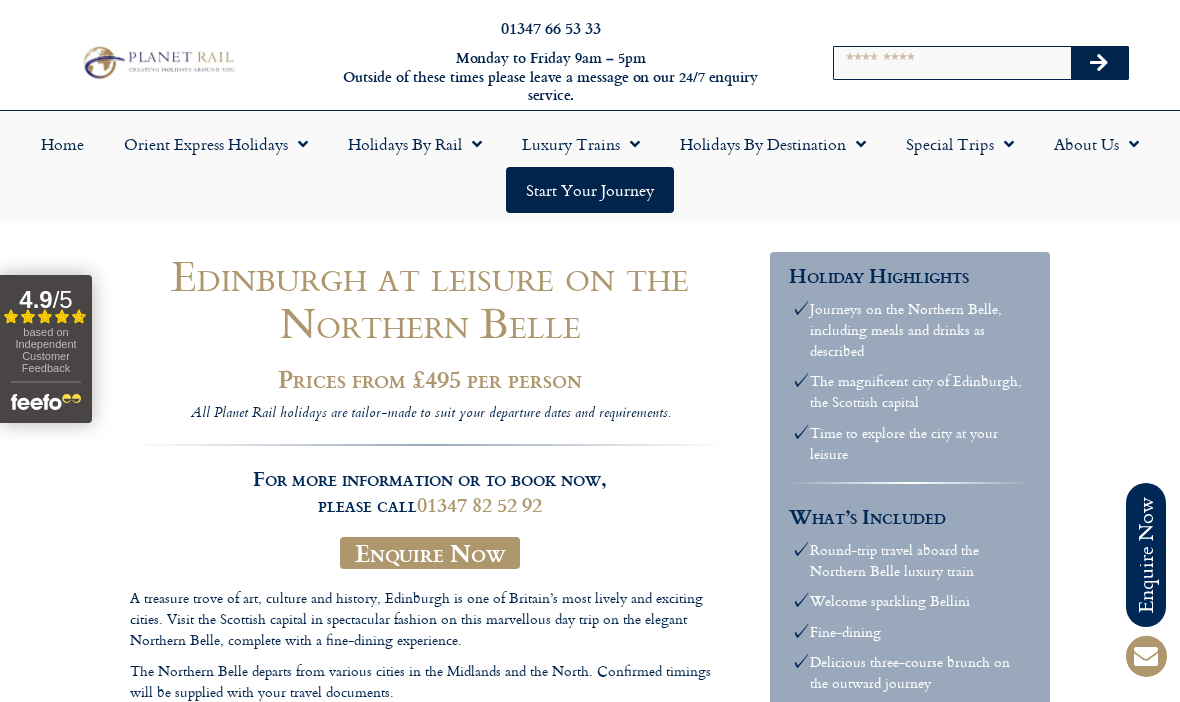 scroll, scrollTop: 0, scrollLeft: 0, axis: both 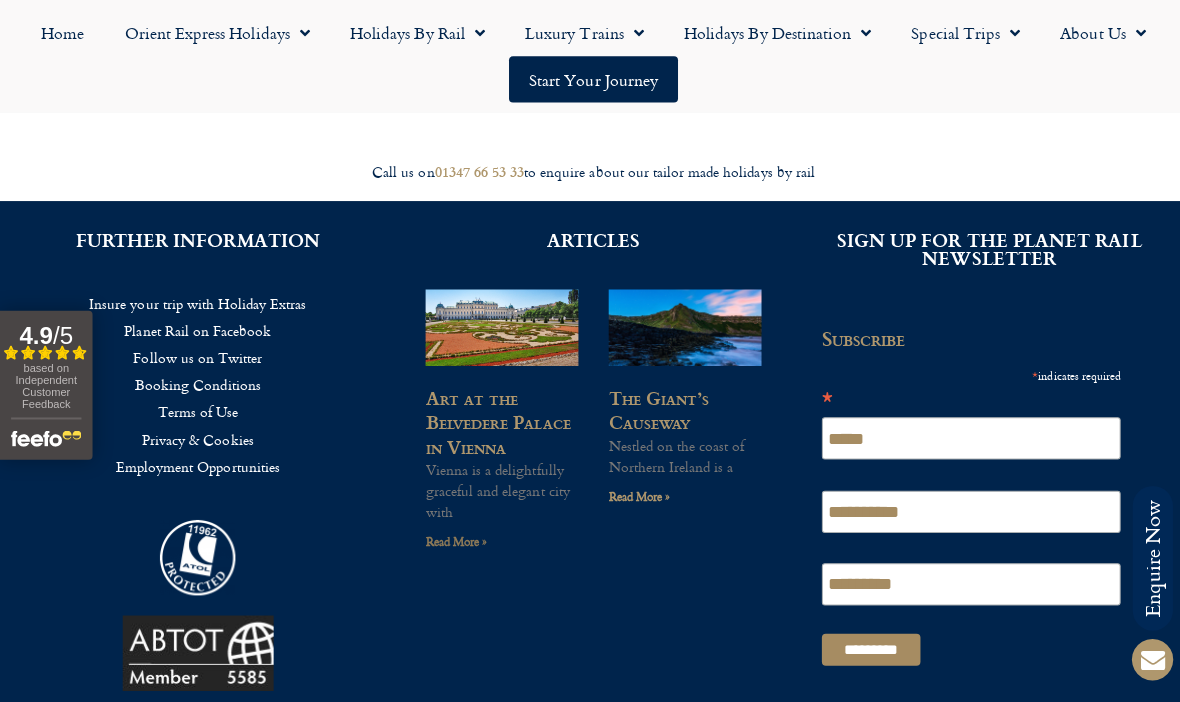 click on "Read More »" at bounding box center [453, 538] 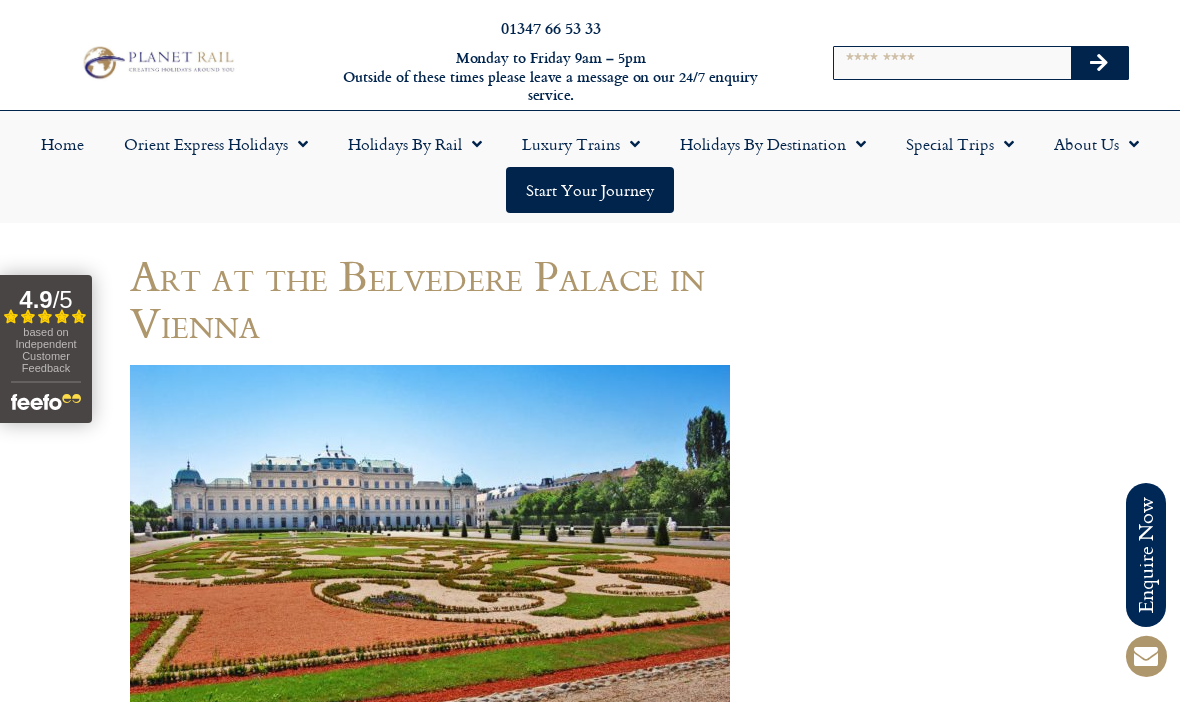scroll, scrollTop: 0, scrollLeft: 0, axis: both 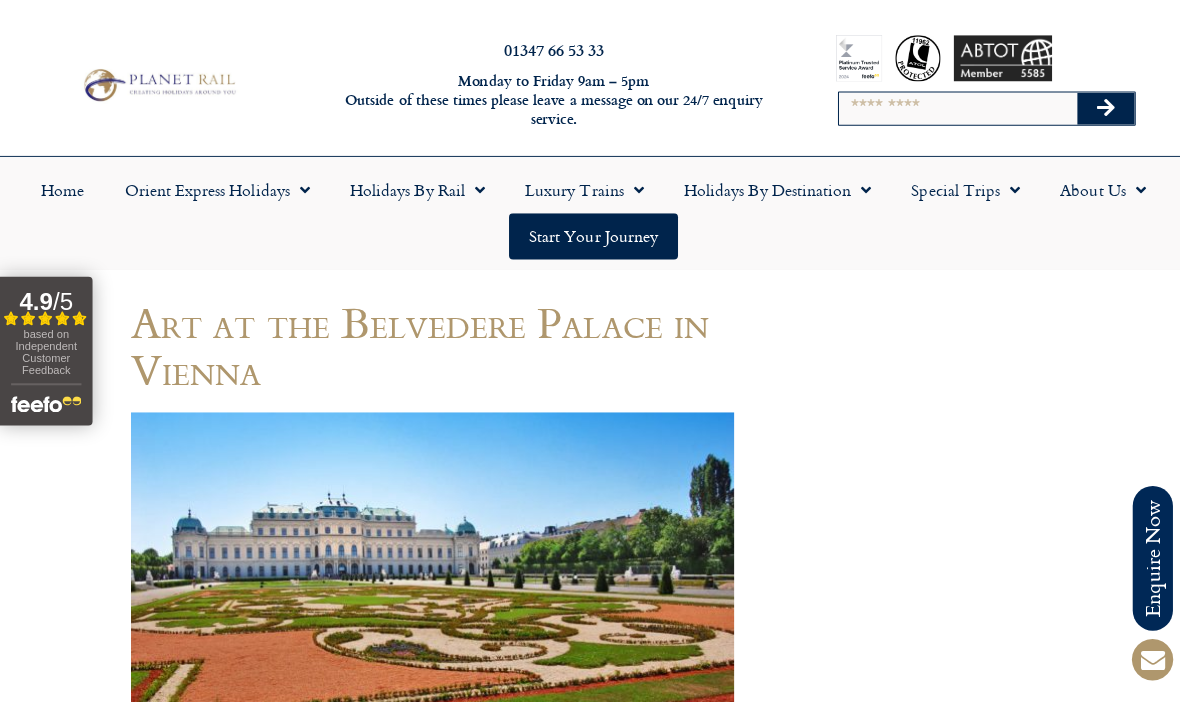 click 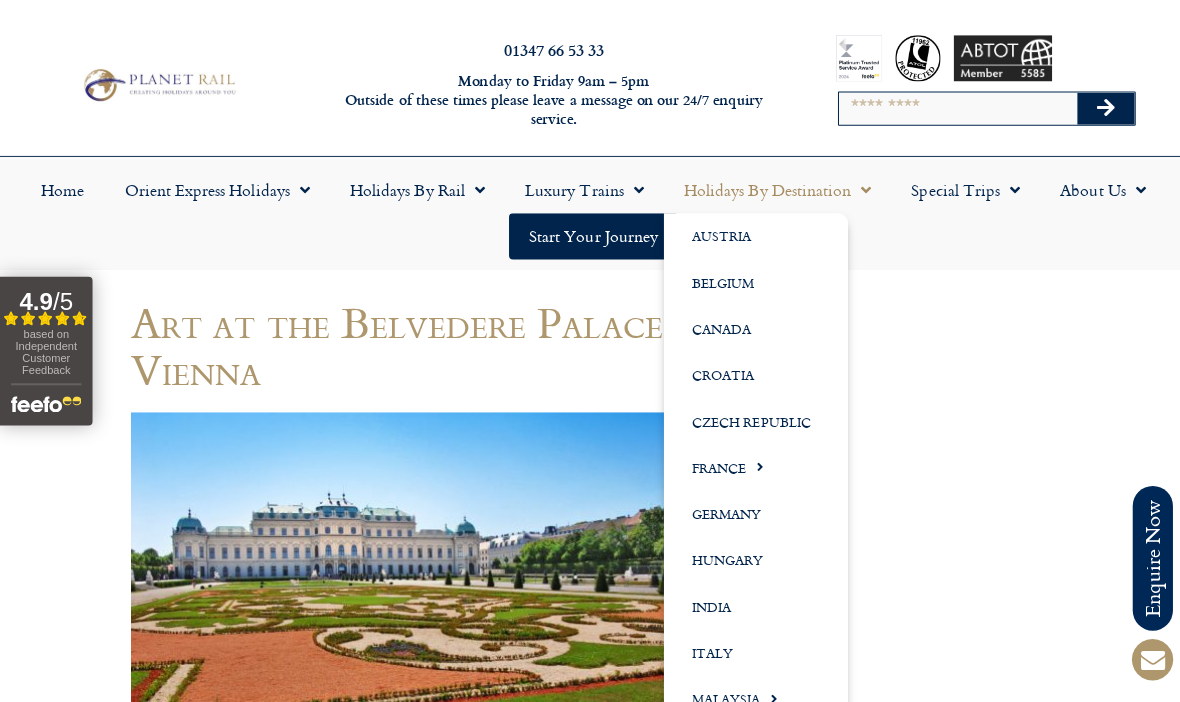 click on "Austria" 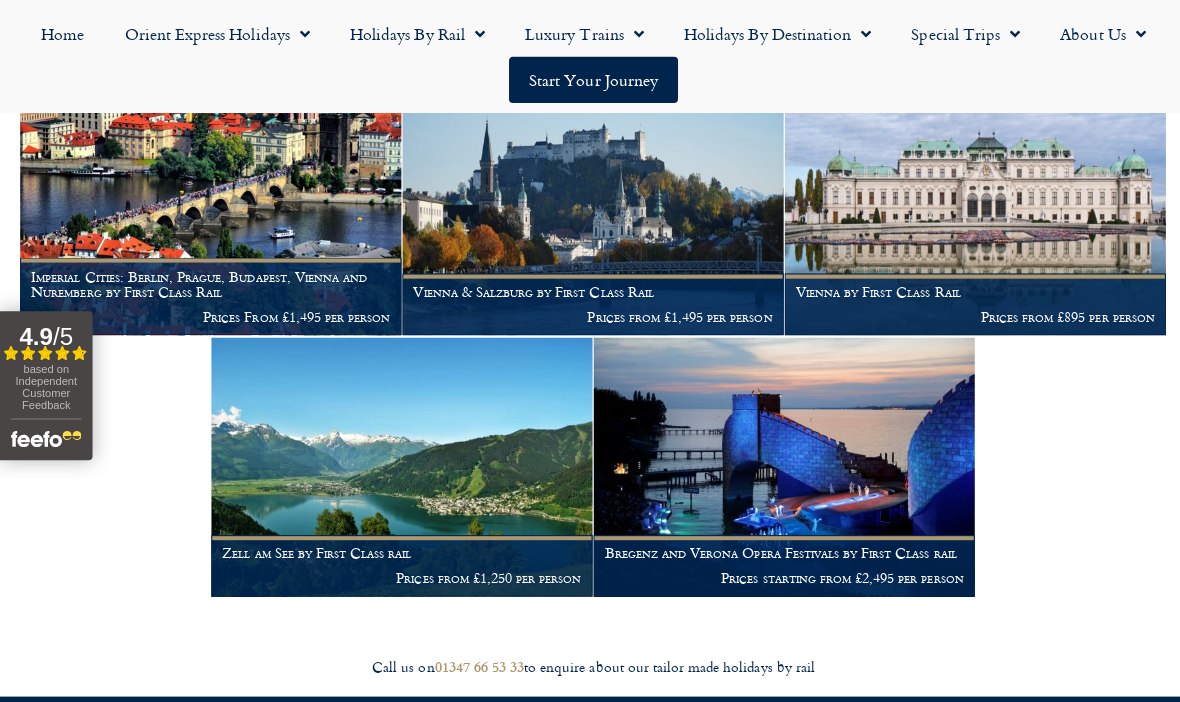 scroll, scrollTop: 668, scrollLeft: 0, axis: vertical 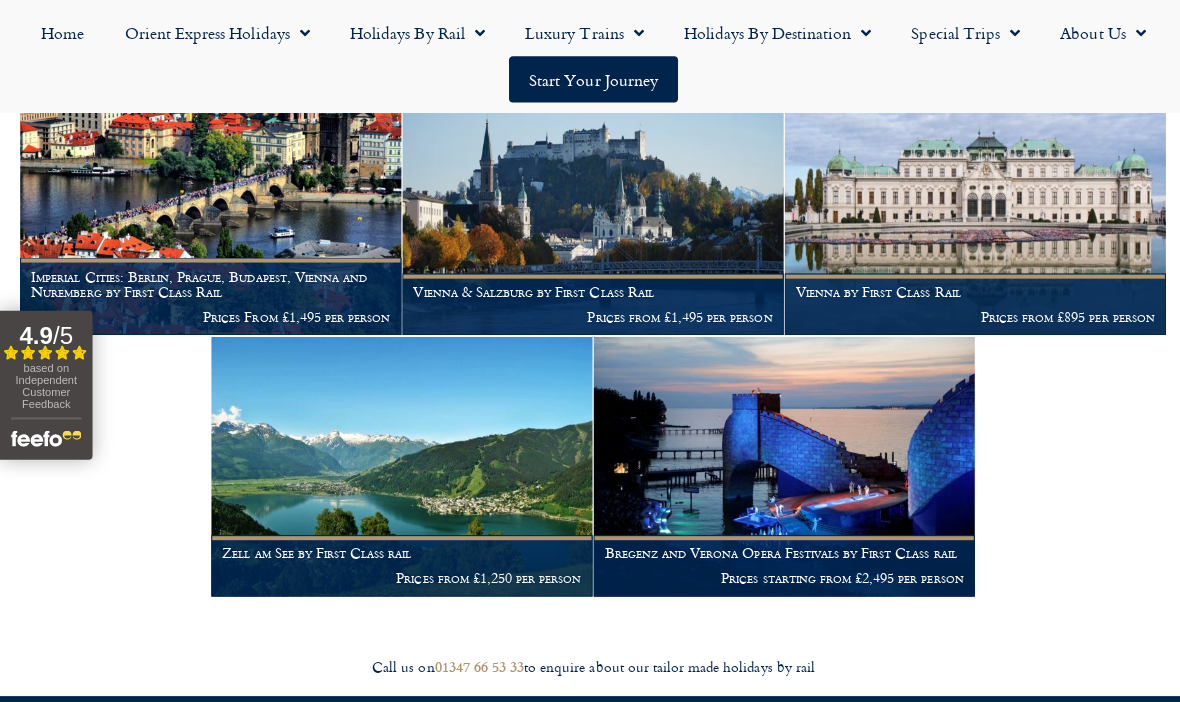 click on "Prices from £895 per person" at bounding box center [969, 315] 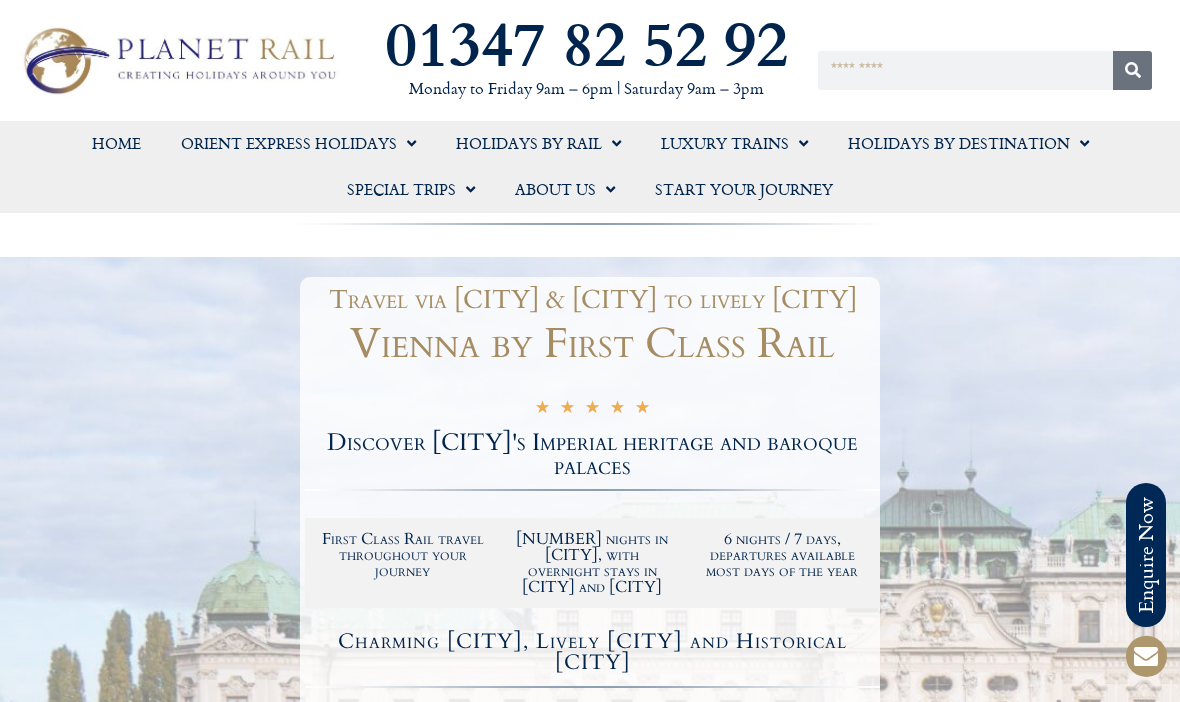 scroll, scrollTop: 0, scrollLeft: 0, axis: both 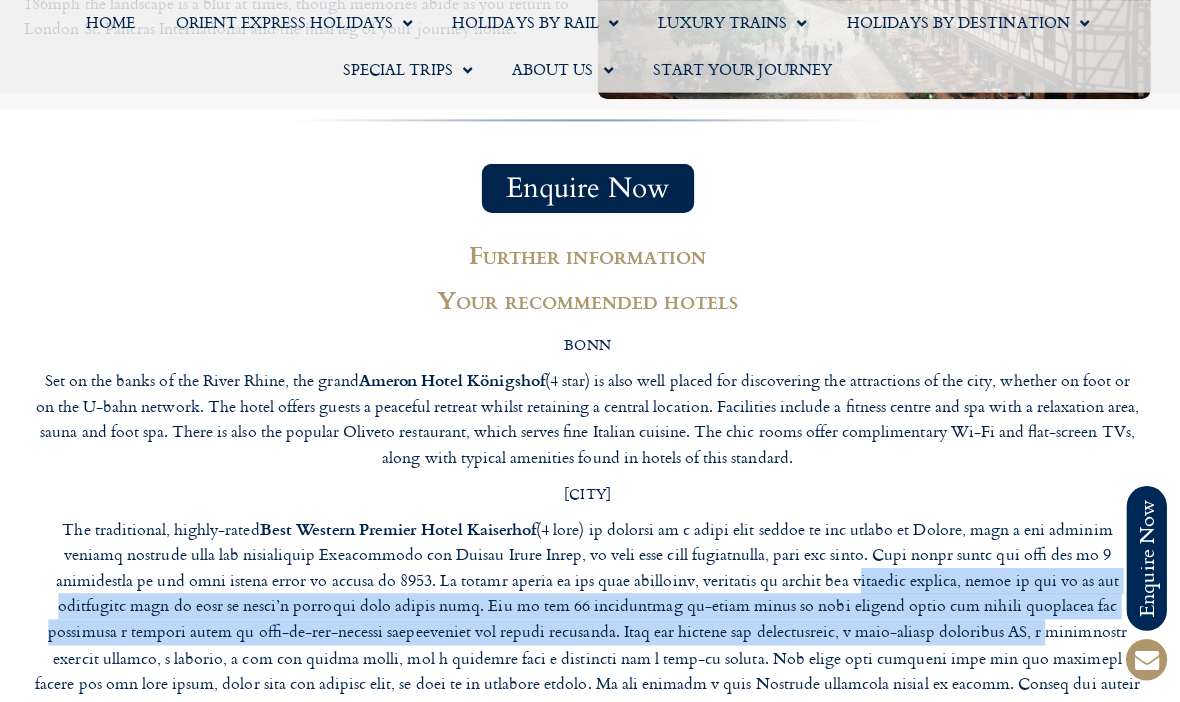 click on "BONN" at bounding box center (590, 343) 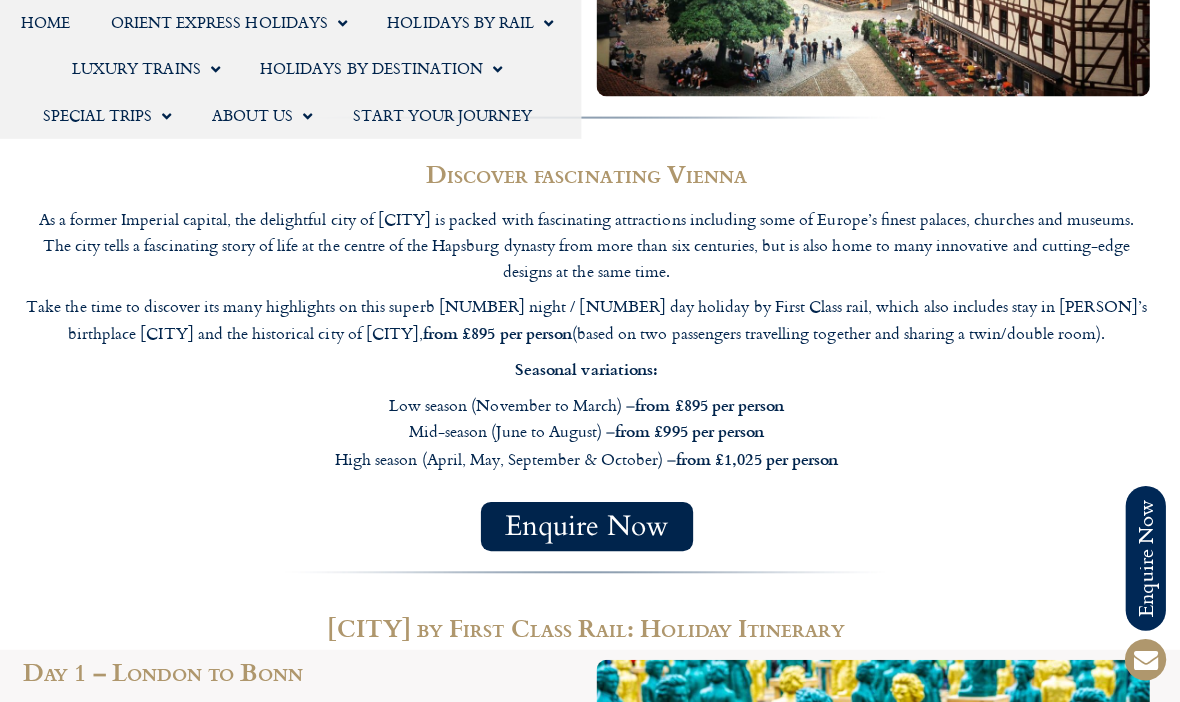 scroll, scrollTop: 1491, scrollLeft: 0, axis: vertical 